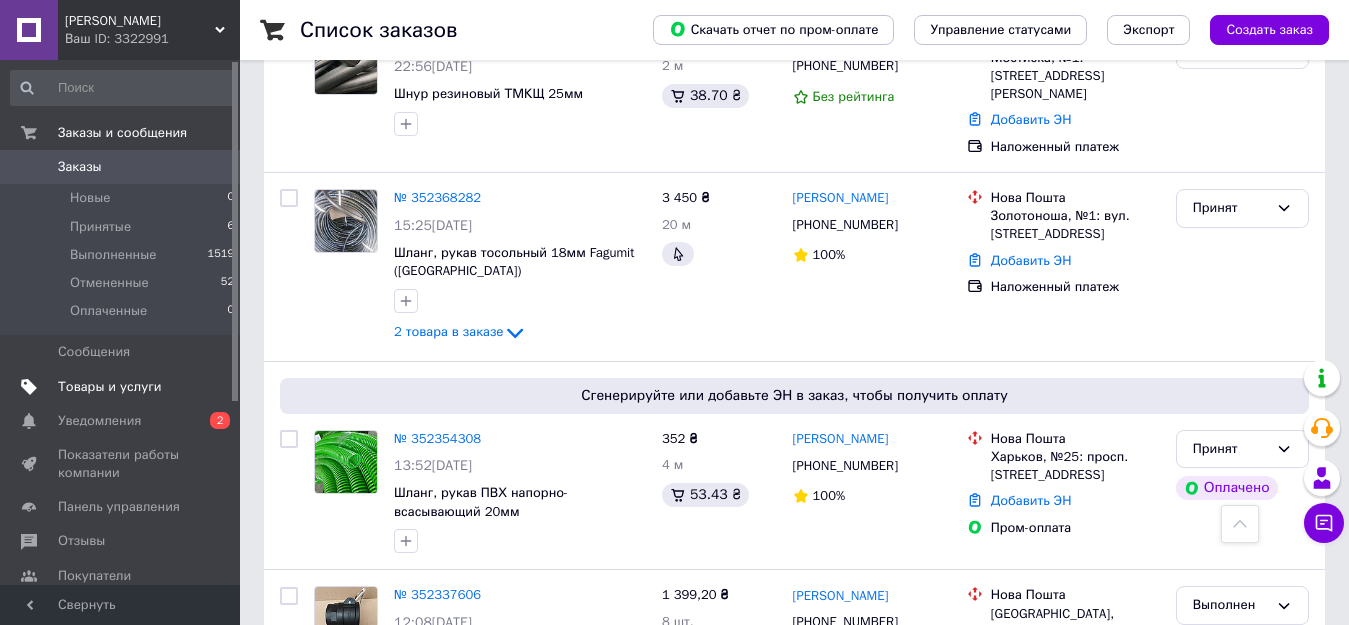 scroll, scrollTop: 700, scrollLeft: 0, axis: vertical 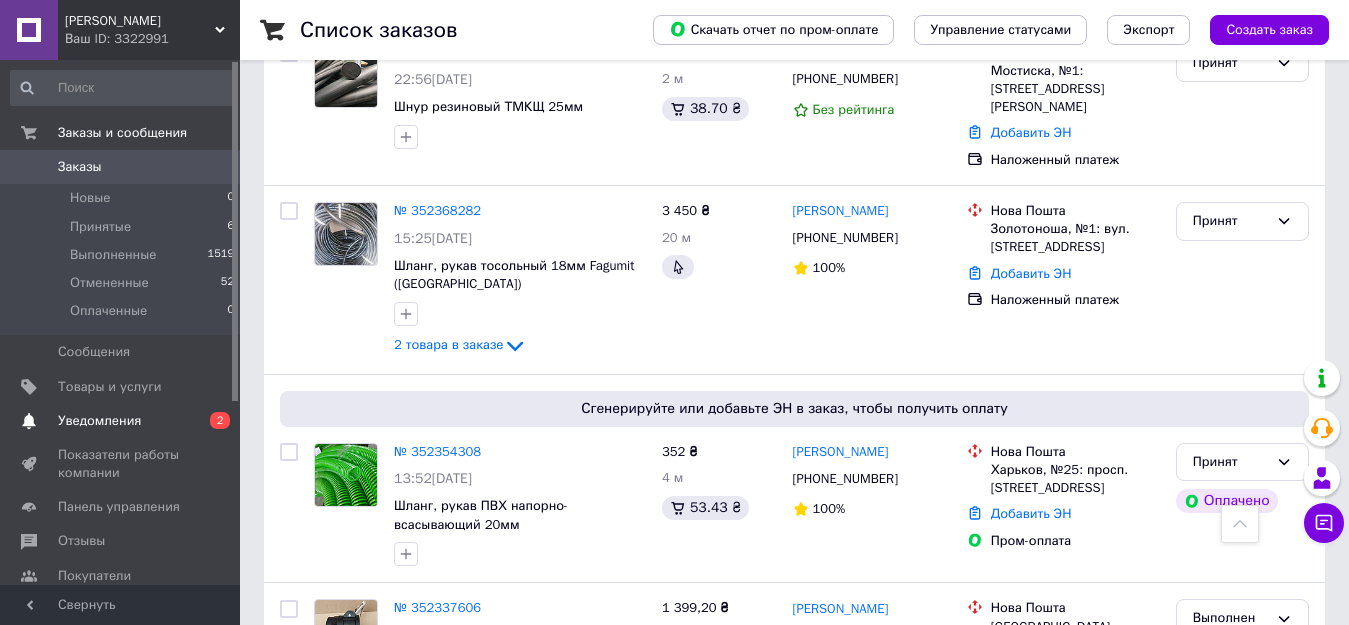 click on "Уведомления" at bounding box center (99, 421) 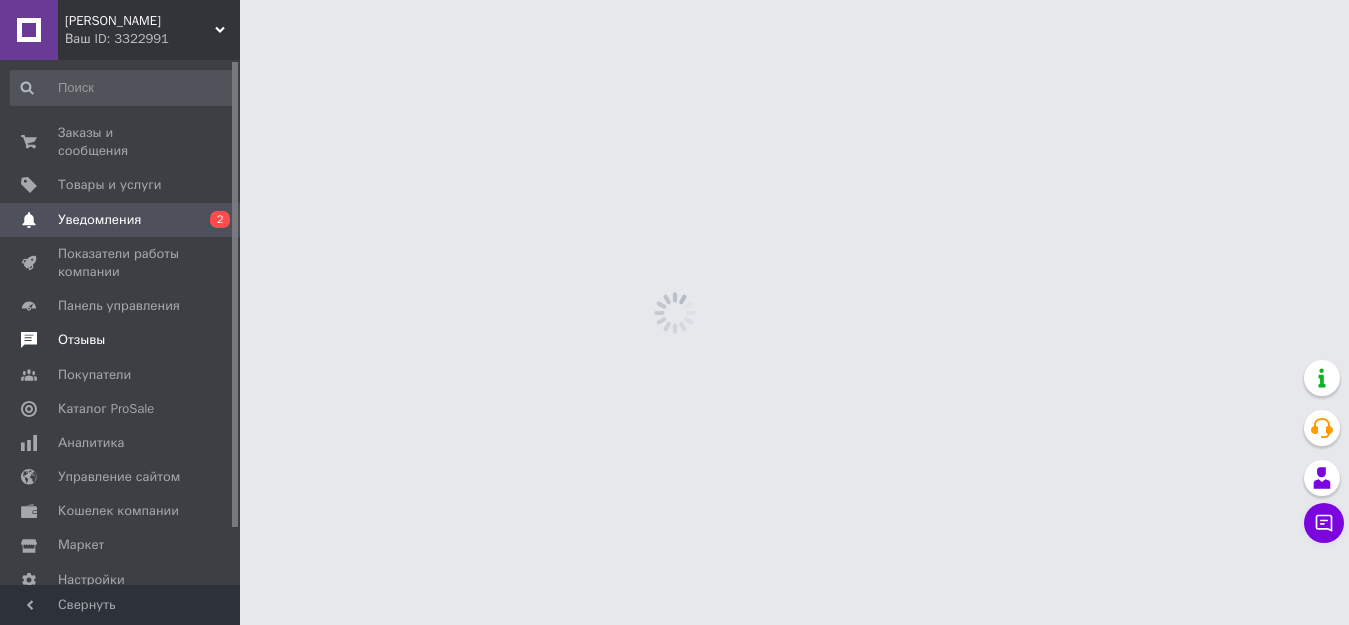 scroll, scrollTop: 0, scrollLeft: 0, axis: both 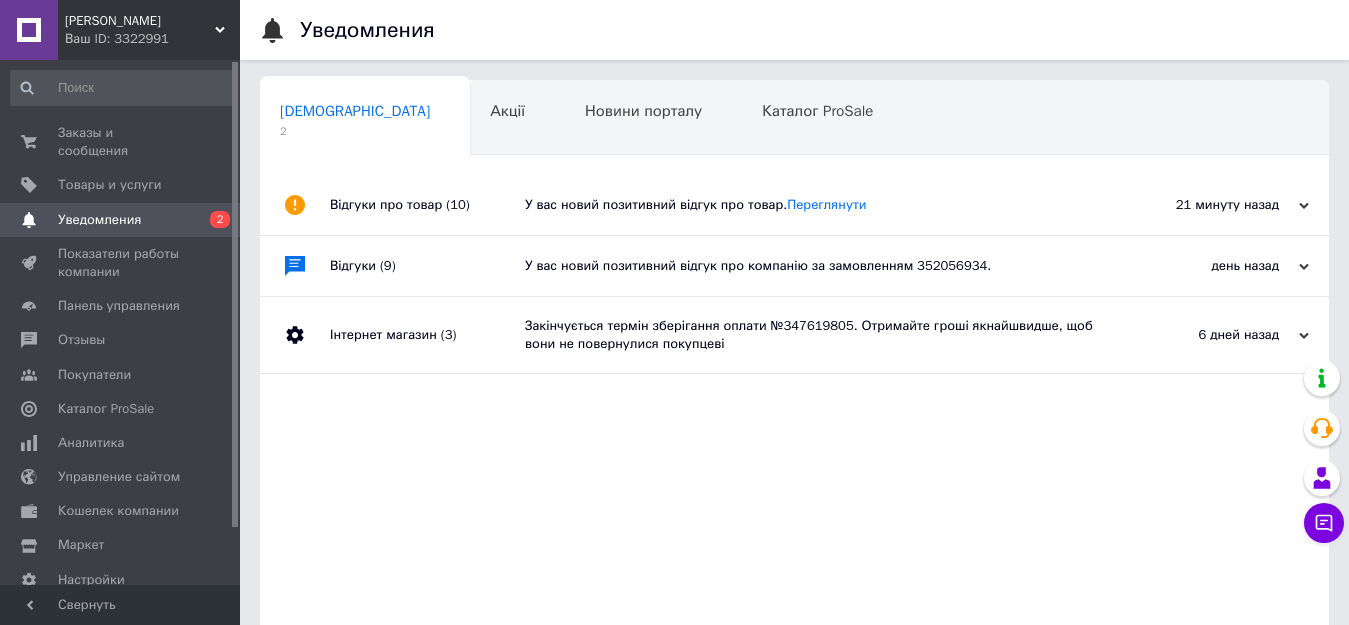 click on "У вас новий позитивний відгук про компанію за замовленням 352056934." at bounding box center (817, 266) 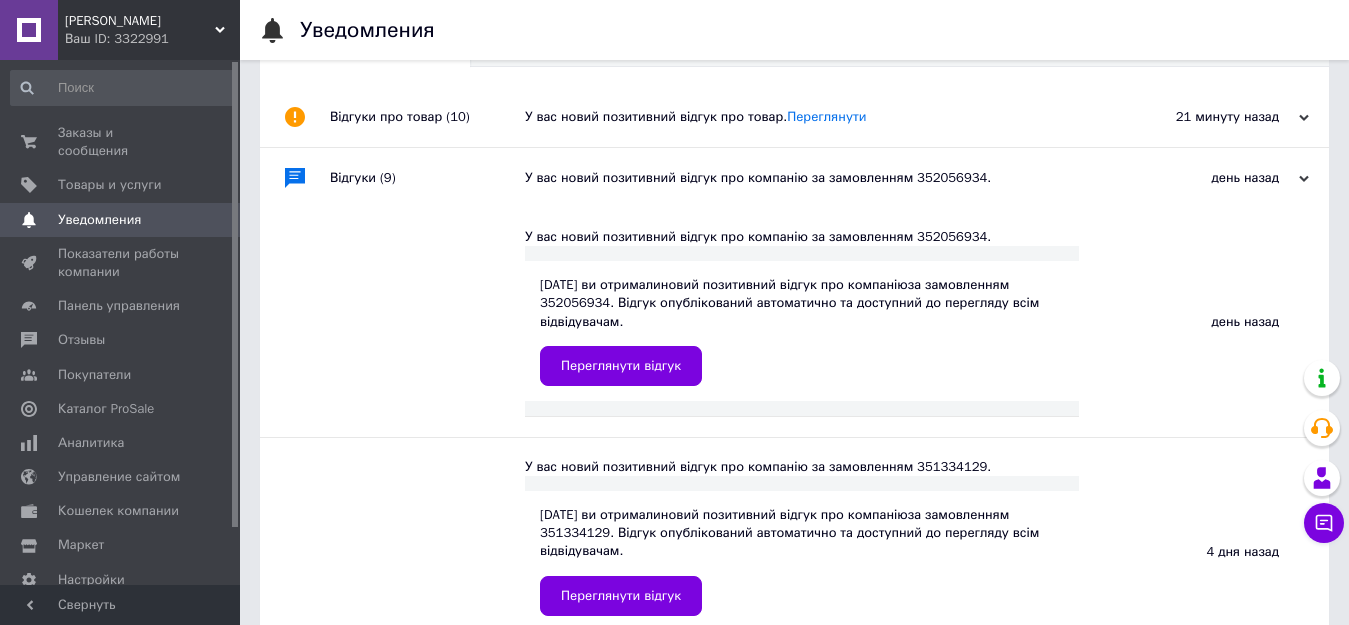 scroll, scrollTop: 100, scrollLeft: 0, axis: vertical 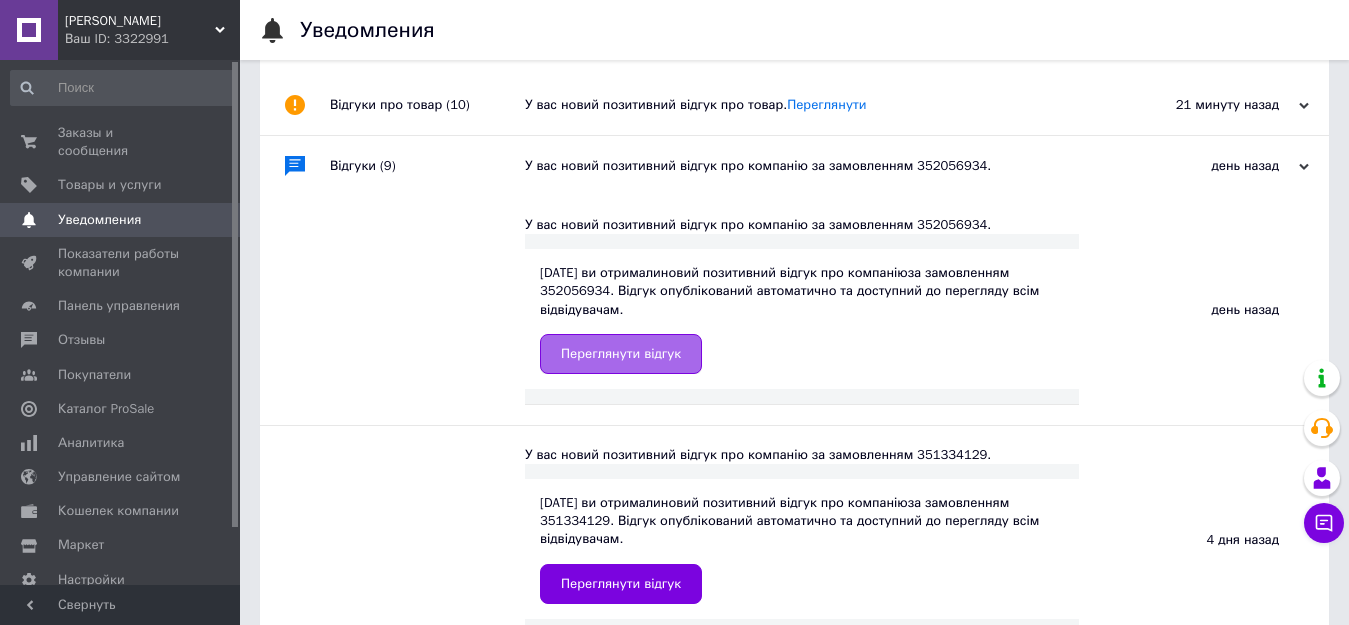 click on "Переглянути відгук" at bounding box center [621, 354] 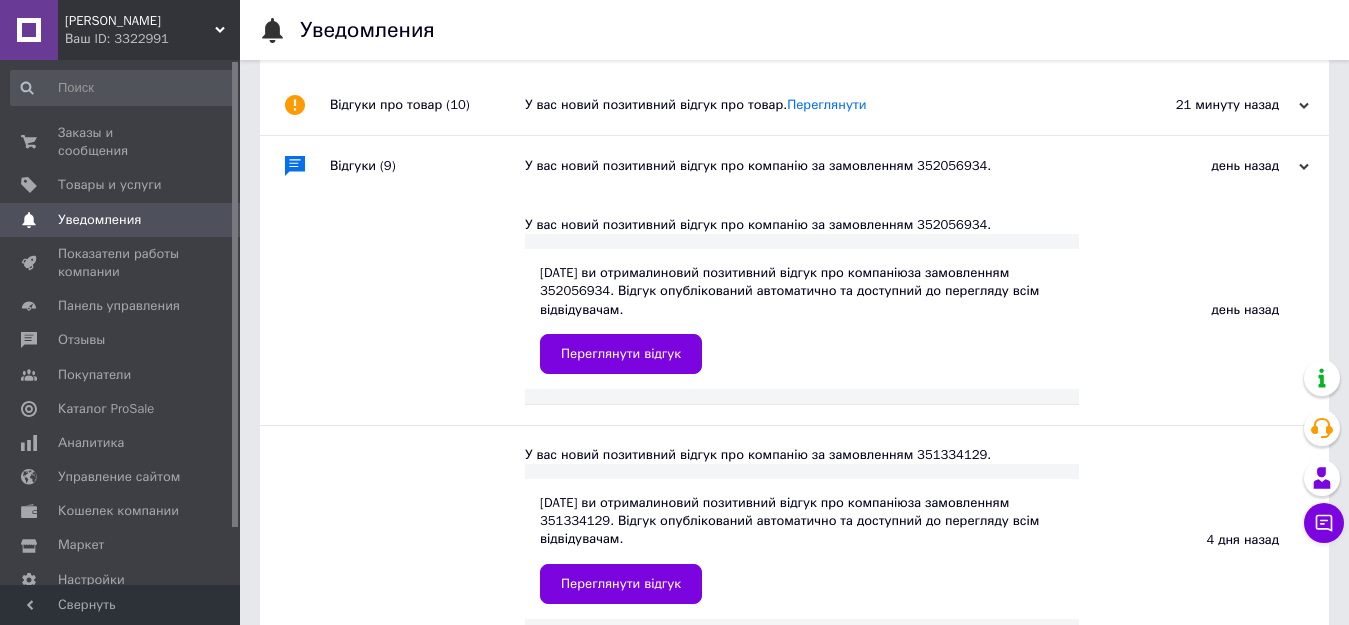 click on "Переглянути" at bounding box center (826, 104) 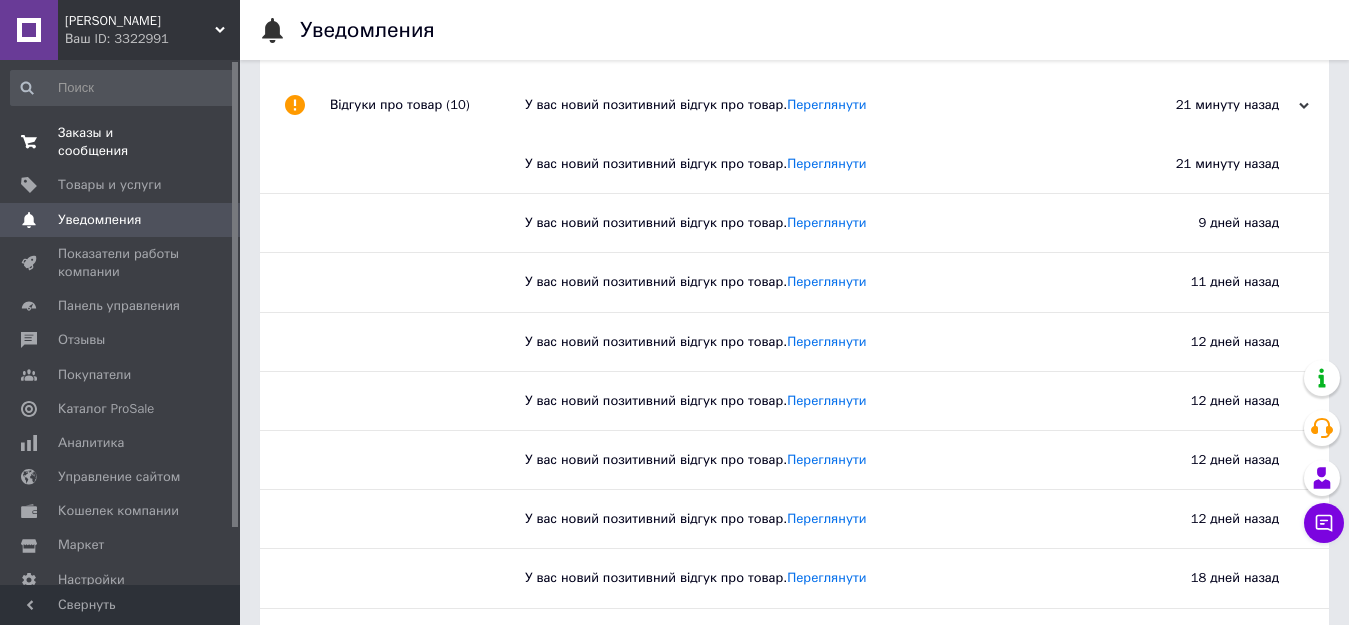 click on "Заказы и сообщения" at bounding box center (121, 142) 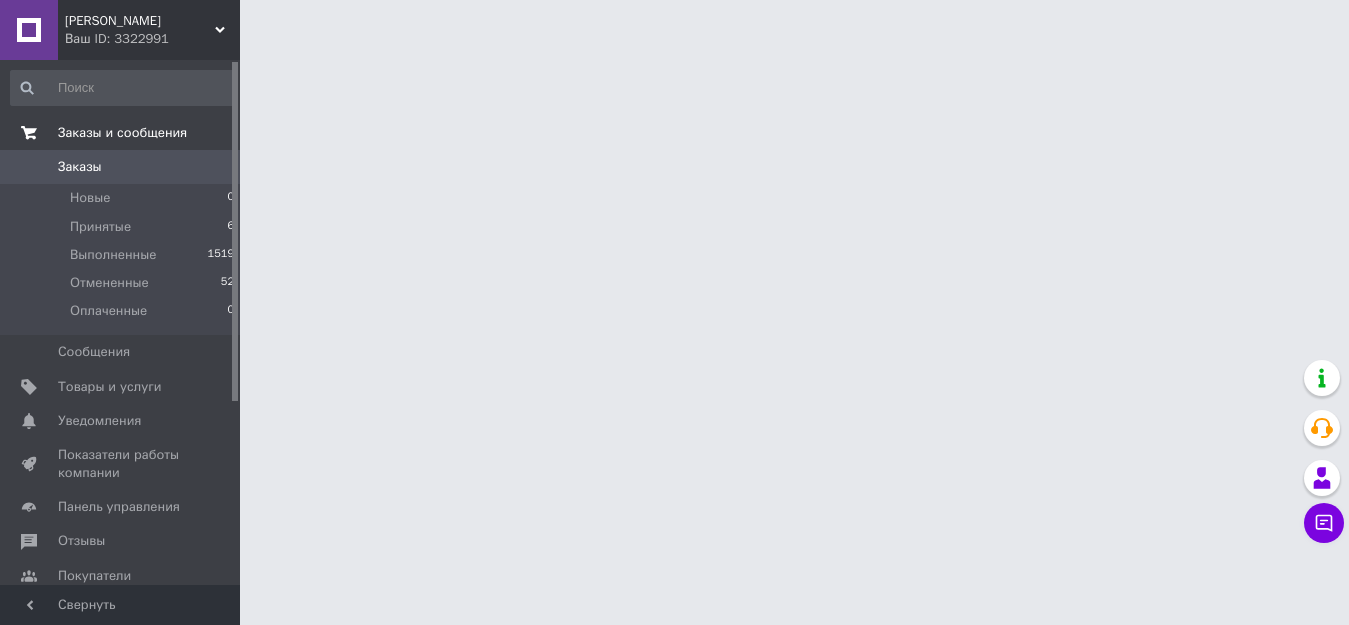 scroll, scrollTop: 0, scrollLeft: 0, axis: both 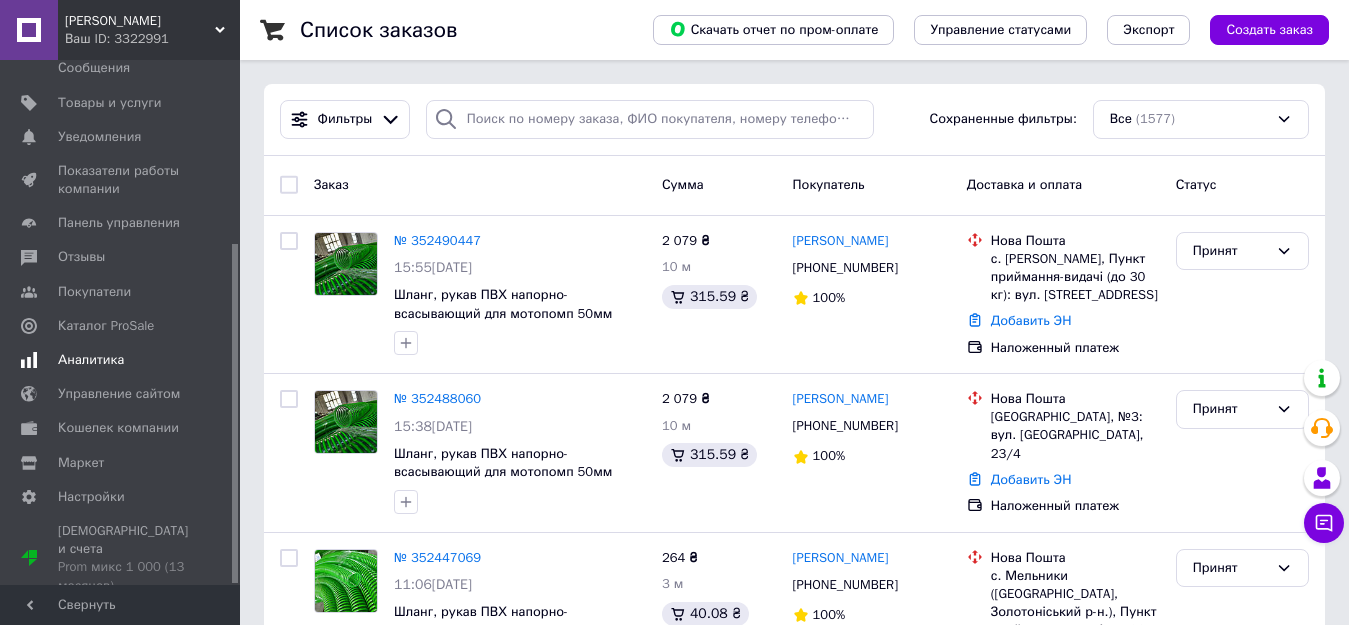 click on "Аналитика" at bounding box center [91, 360] 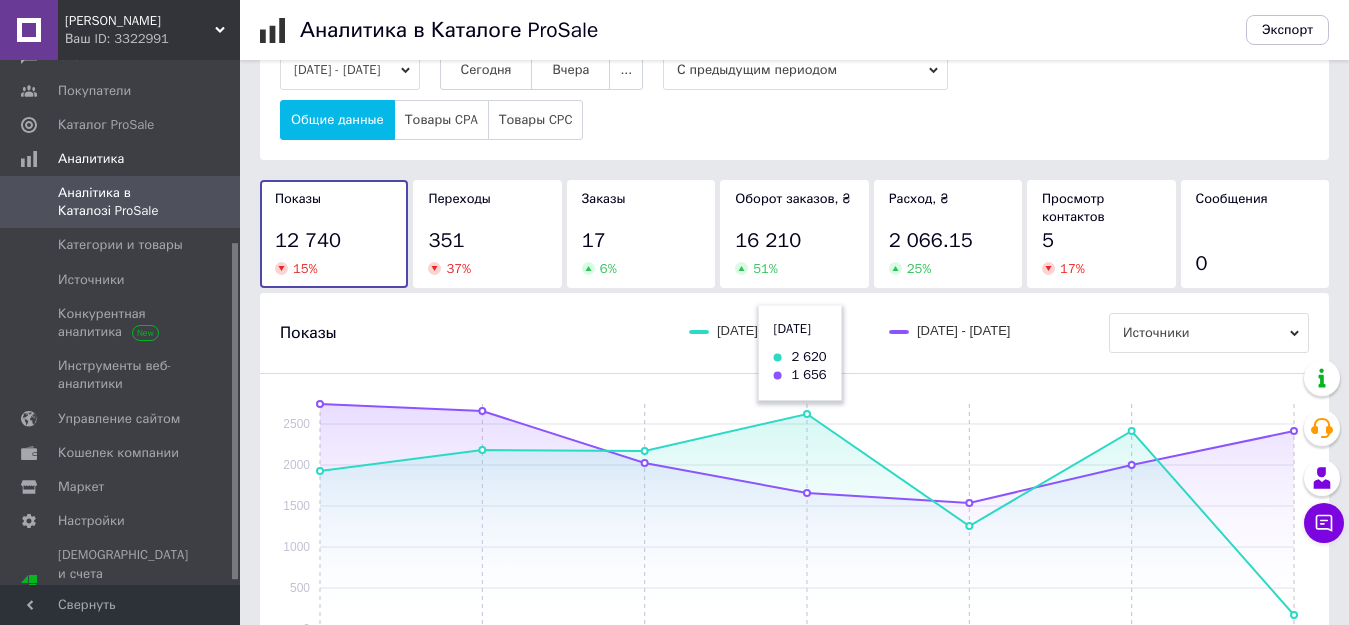 scroll, scrollTop: 100, scrollLeft: 0, axis: vertical 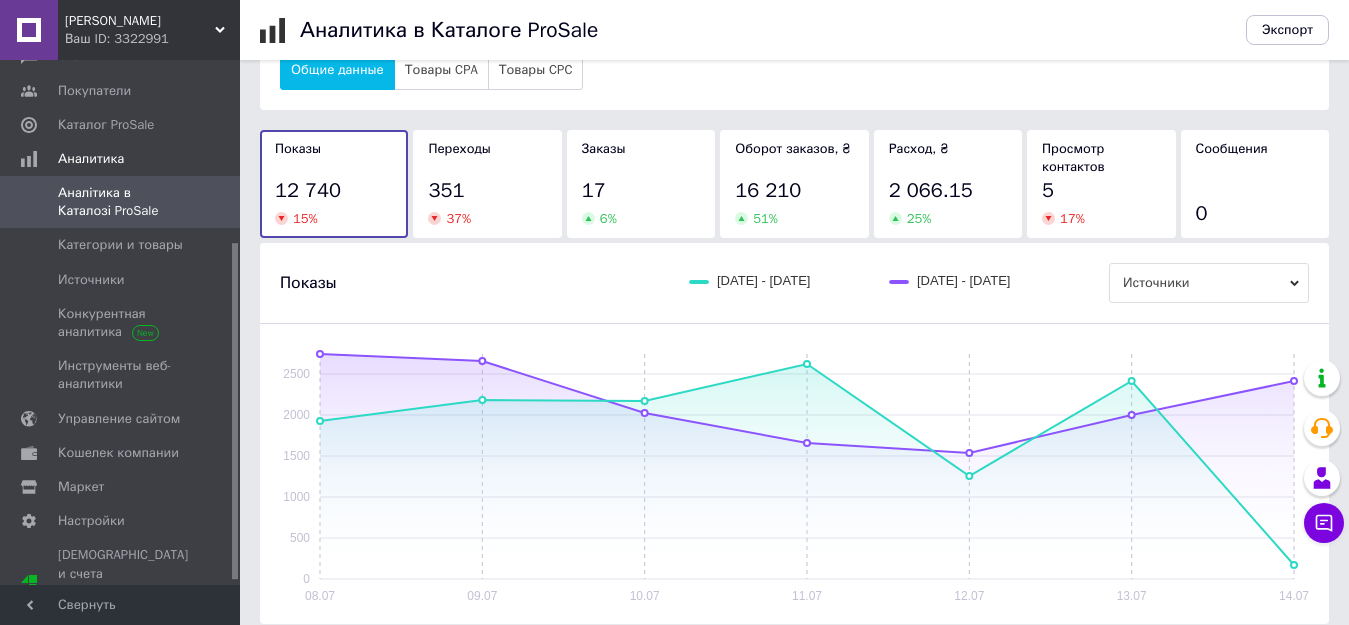 click on "351" at bounding box center [487, 191] 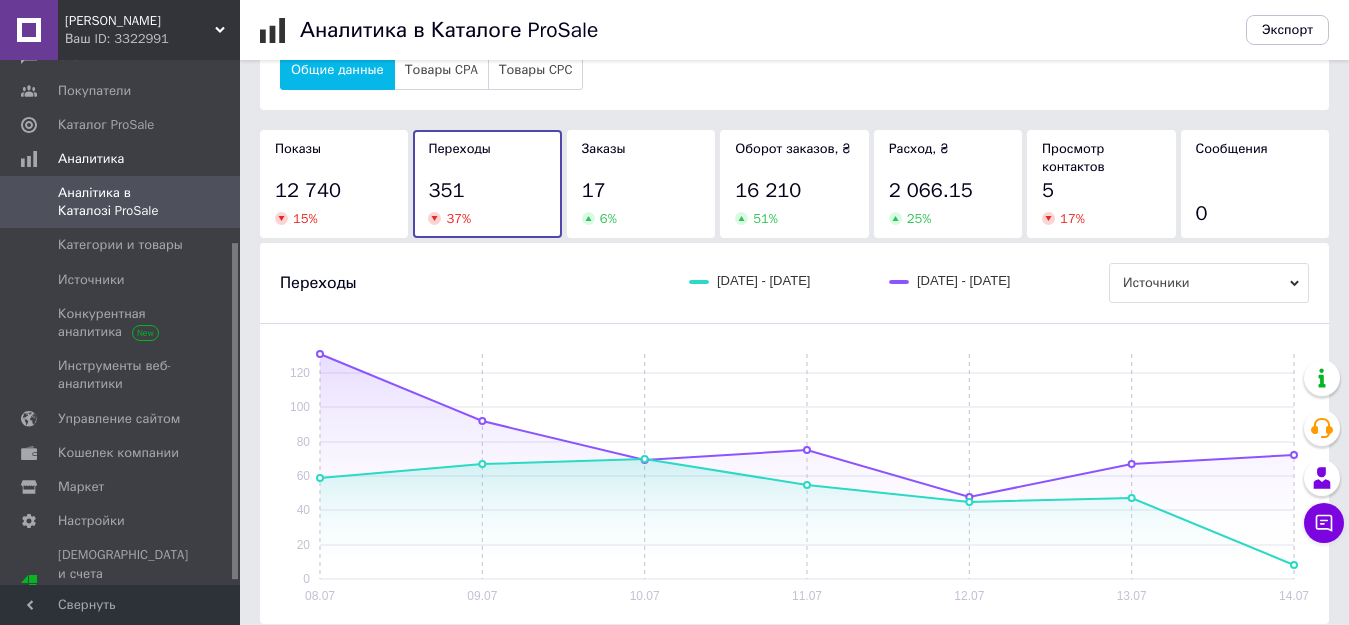 click on "17 6 %" at bounding box center (641, 202) 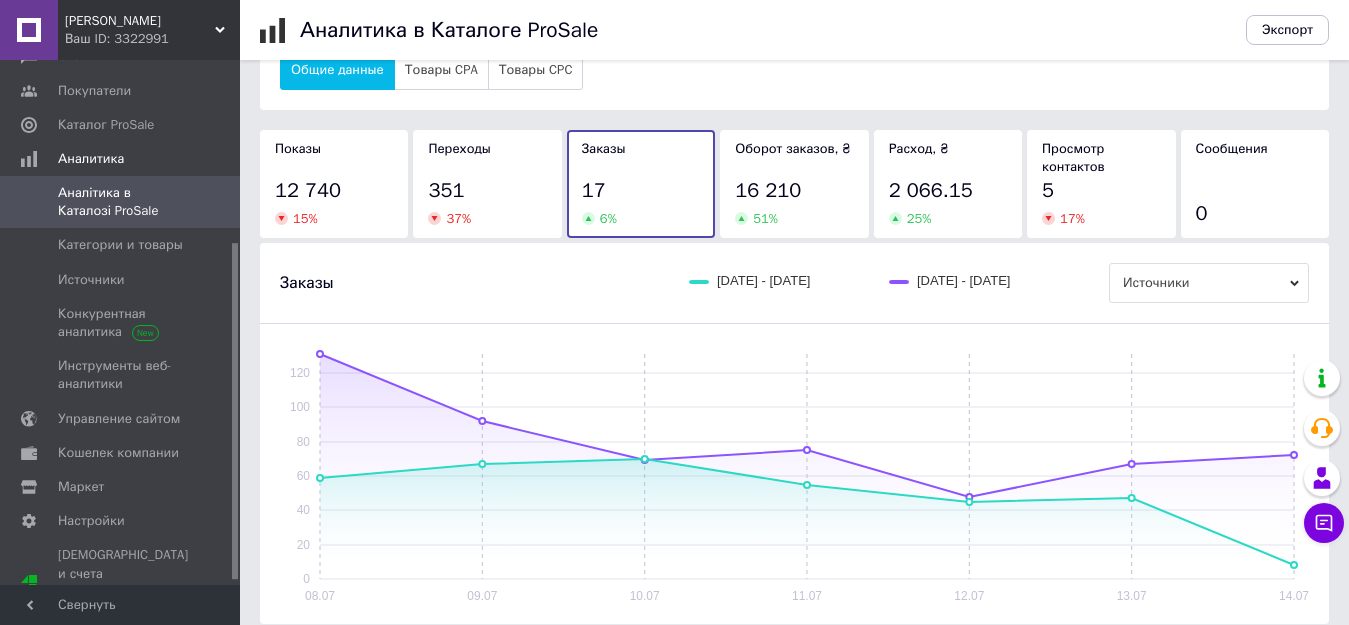 click on "17" at bounding box center [641, 191] 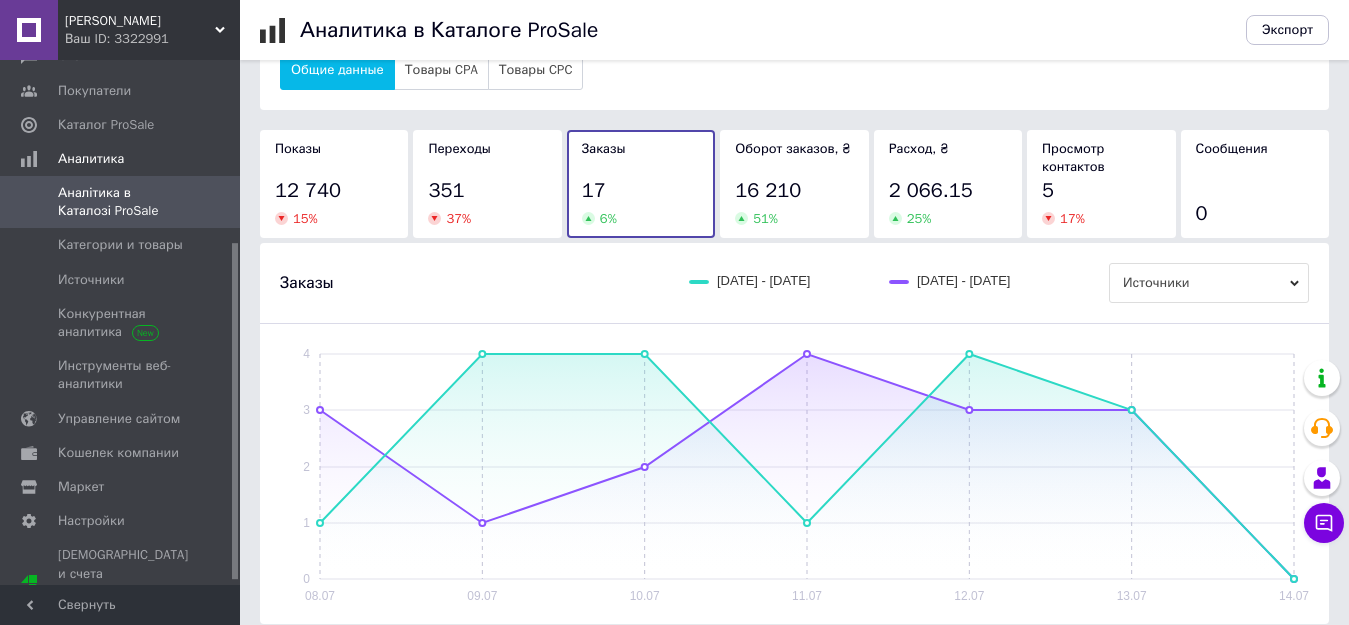 click on "Показы" at bounding box center (334, 149) 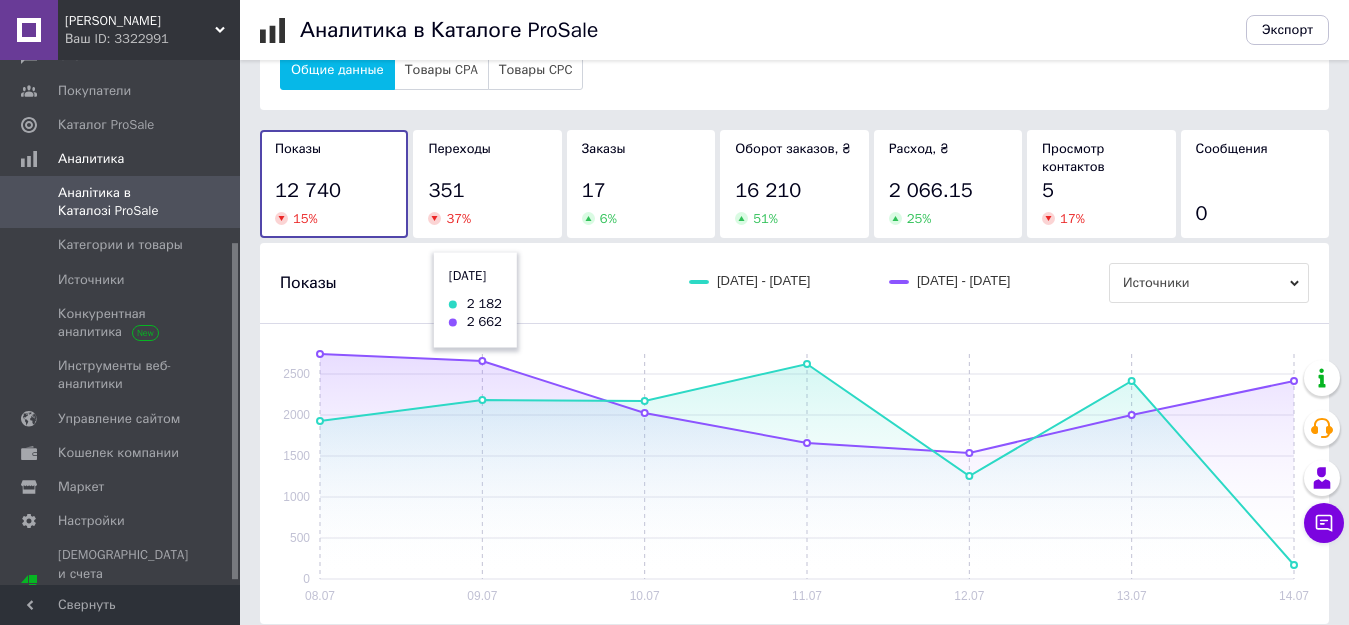 scroll, scrollTop: 0, scrollLeft: 0, axis: both 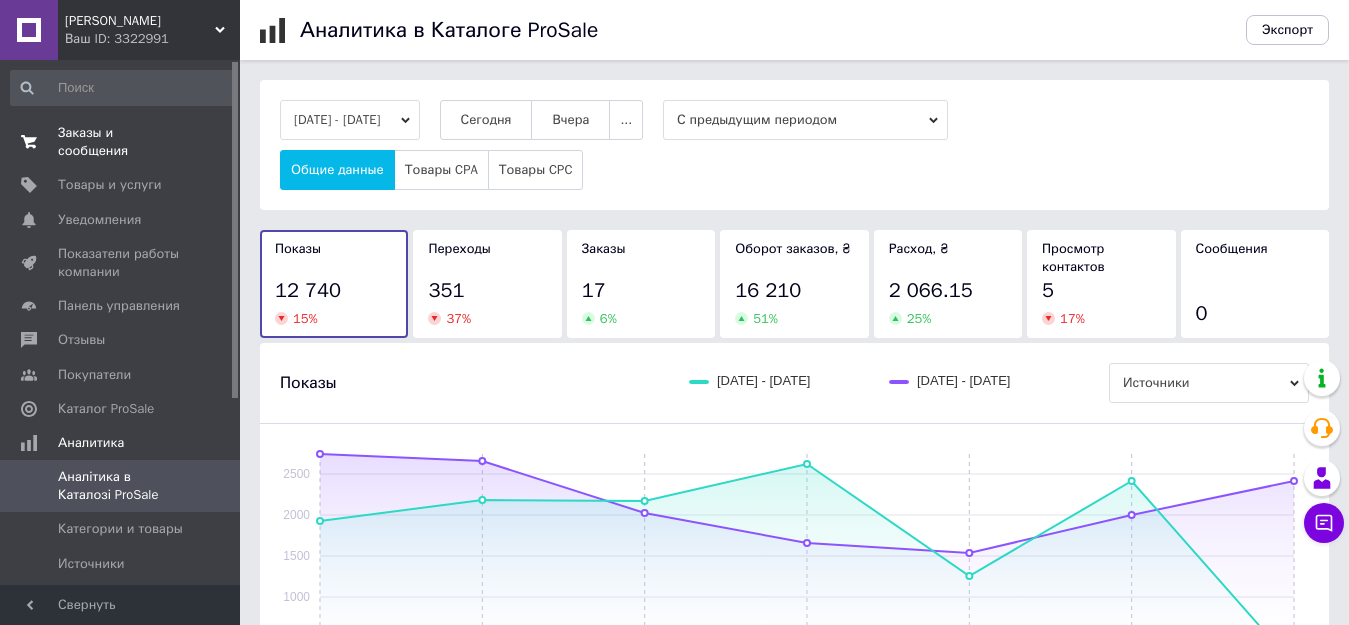 click on "Заказы и сообщения" at bounding box center [121, 142] 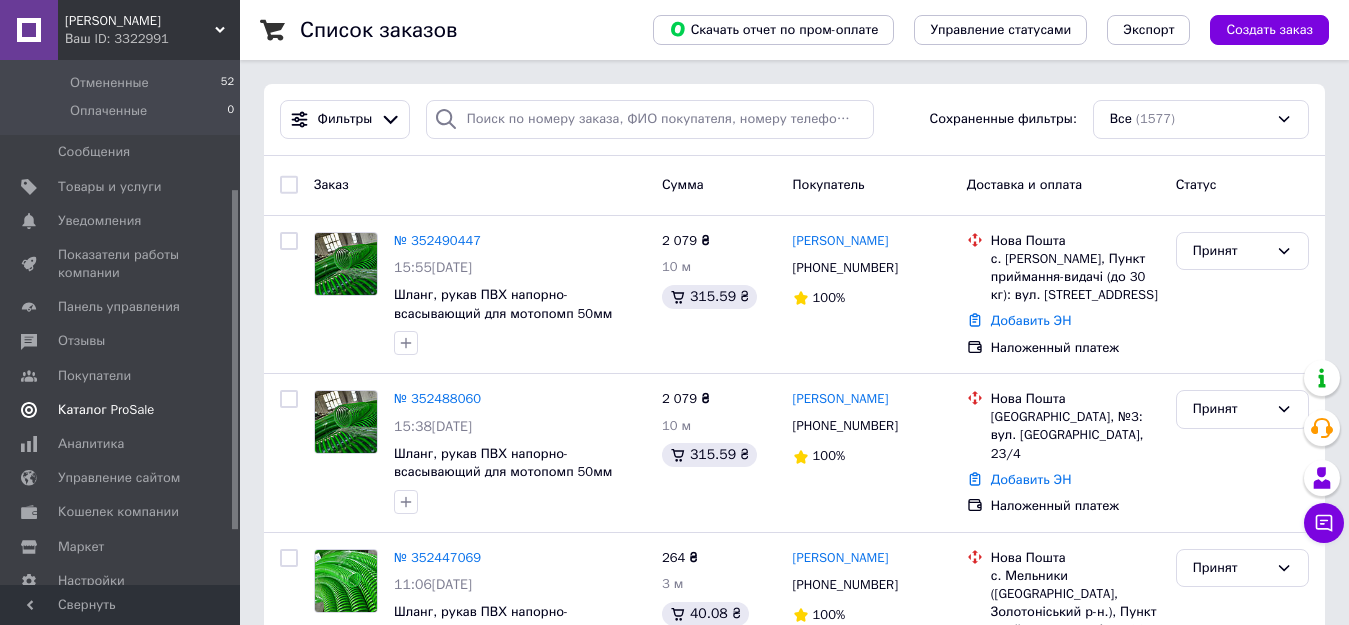 click on "Каталог ProSale" at bounding box center (106, 410) 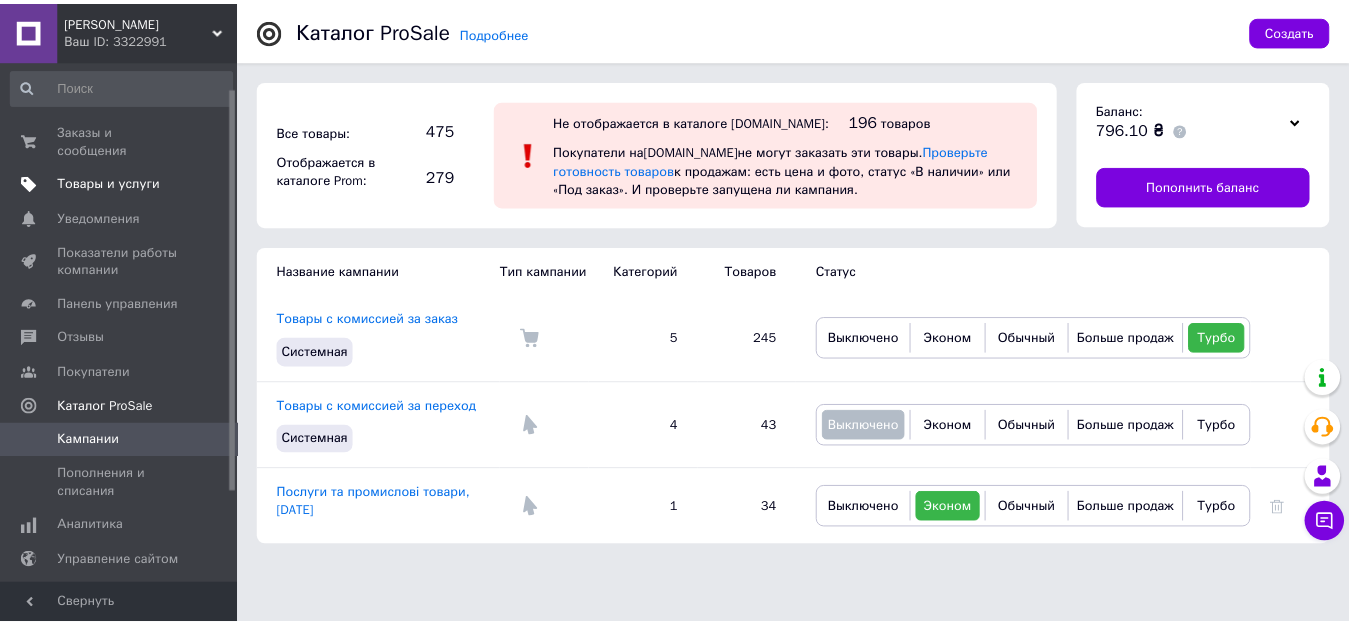 scroll, scrollTop: 0, scrollLeft: 0, axis: both 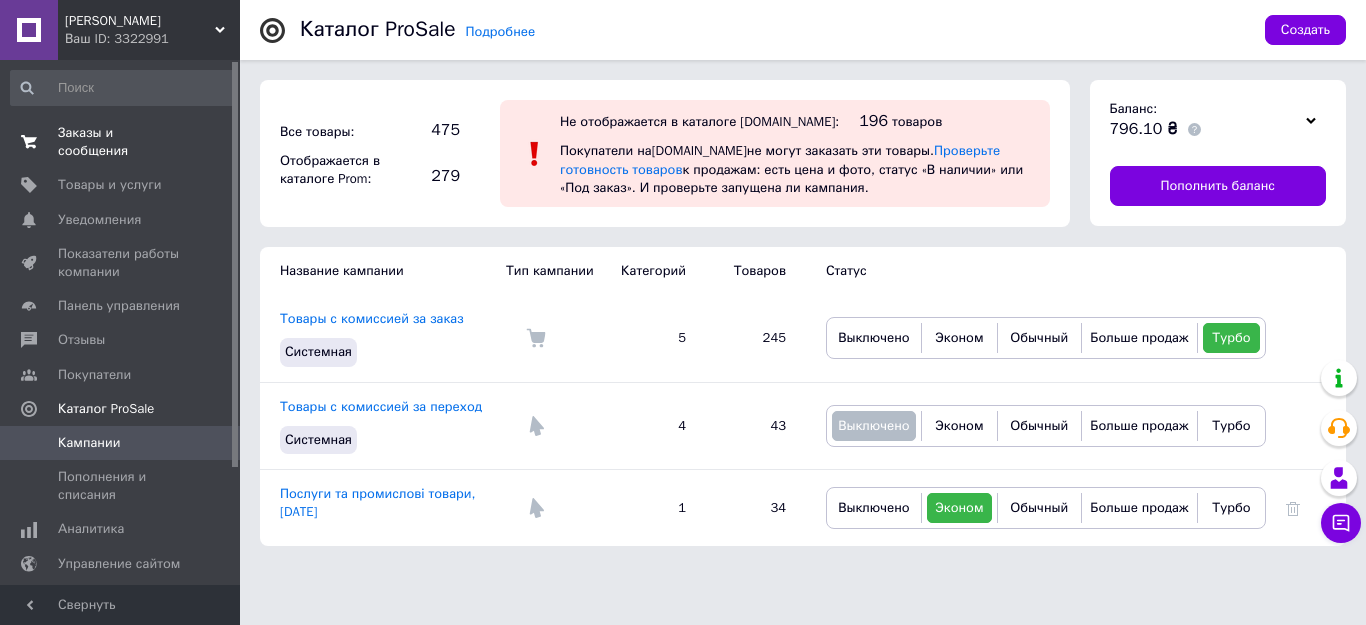 click on "Заказы и сообщения" at bounding box center [121, 142] 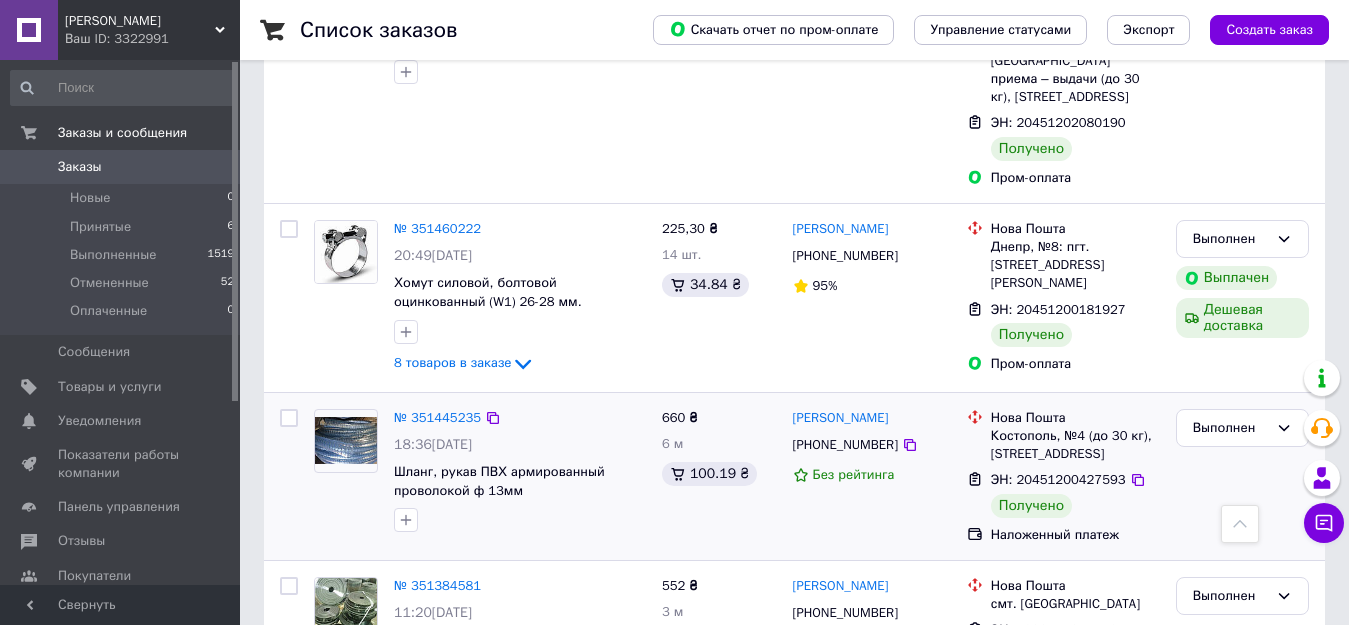 scroll, scrollTop: 3335, scrollLeft: 0, axis: vertical 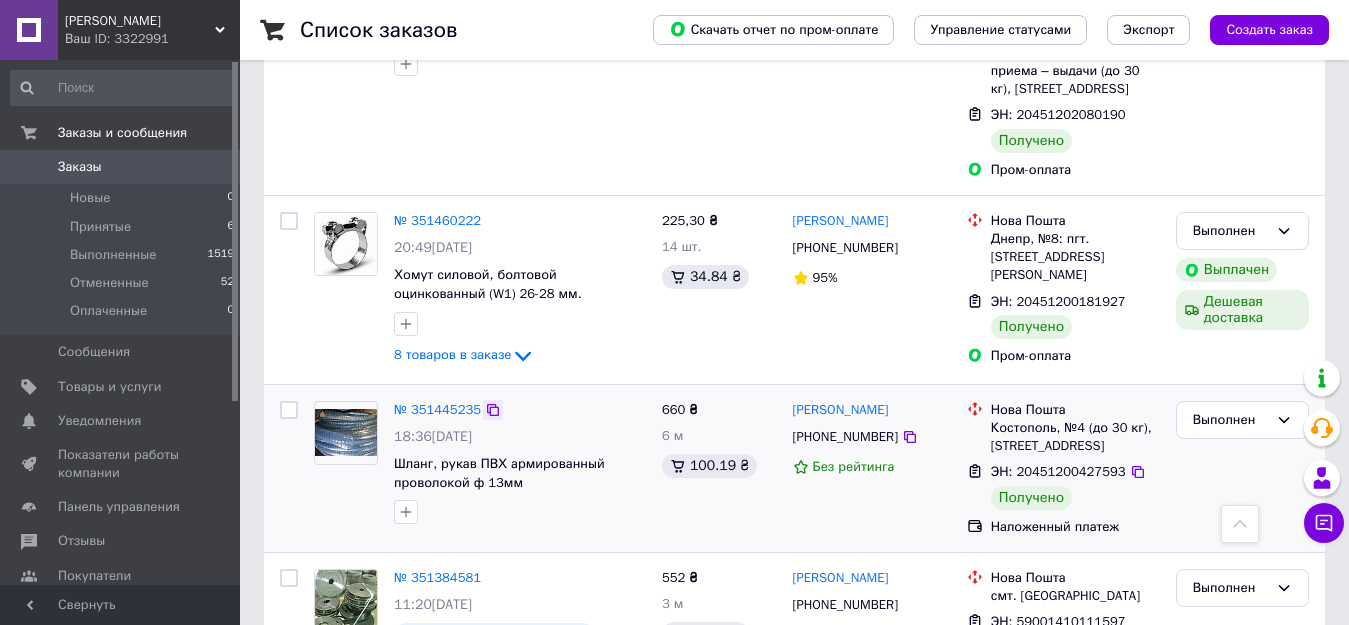 click 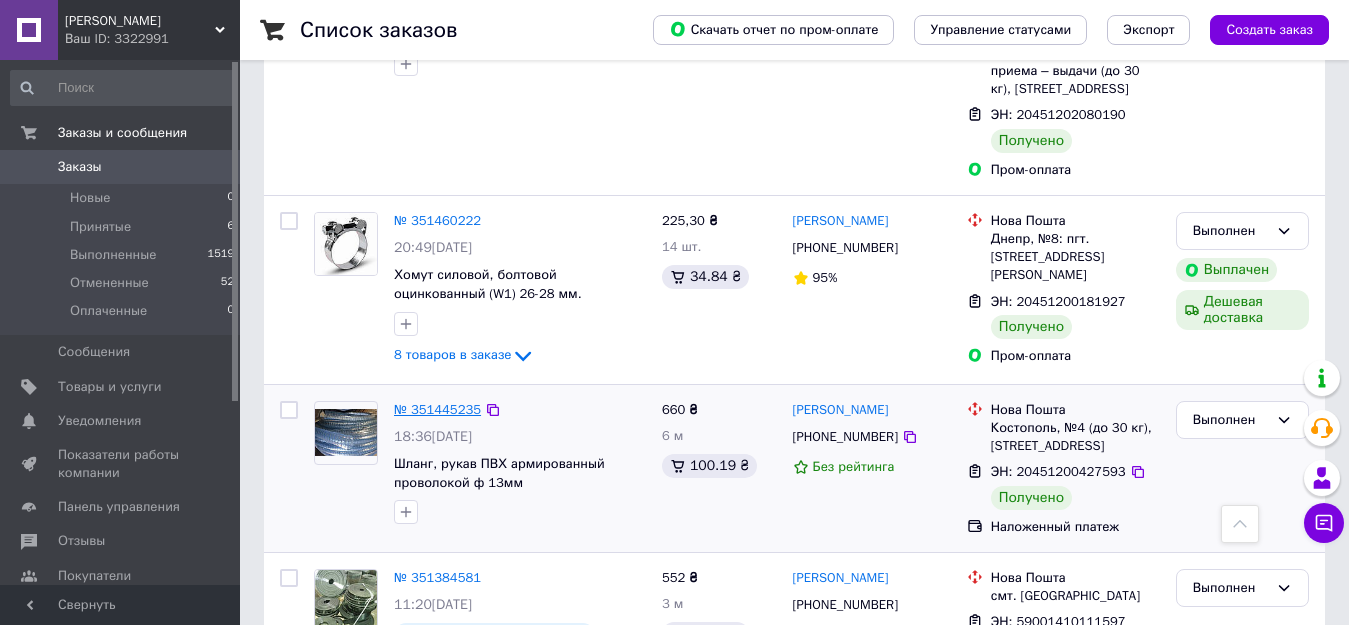 click on "№ 351445235" at bounding box center [437, 409] 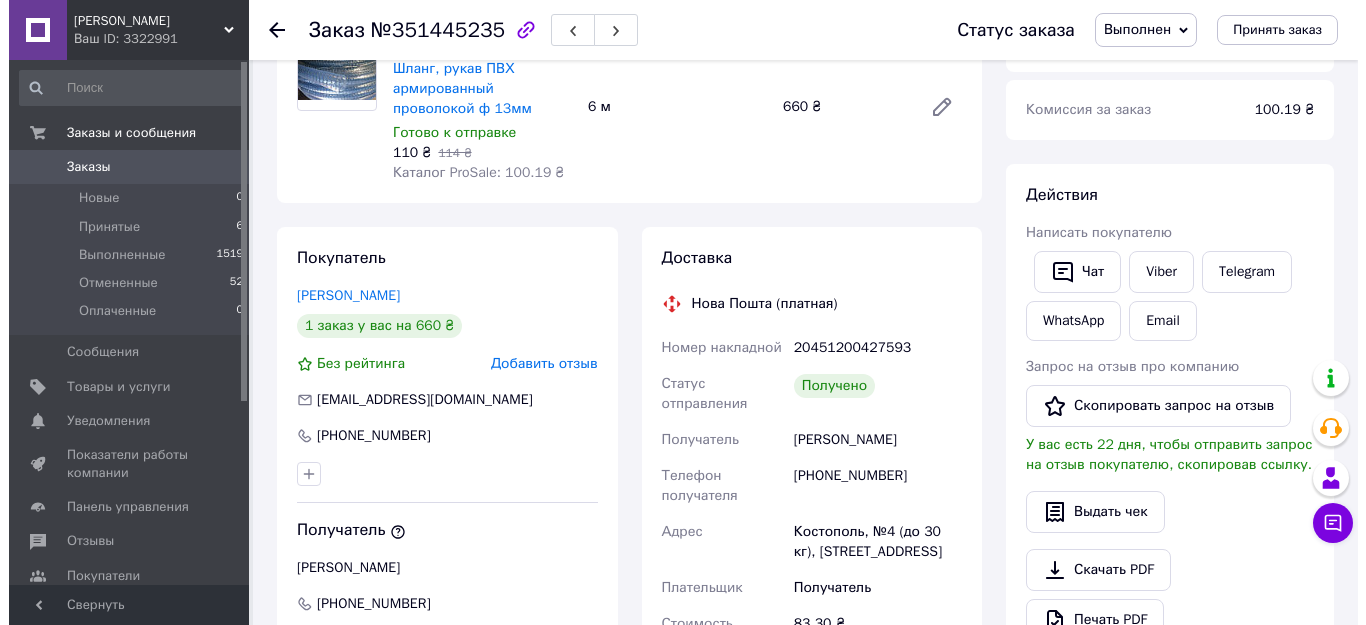 scroll, scrollTop: 300, scrollLeft: 0, axis: vertical 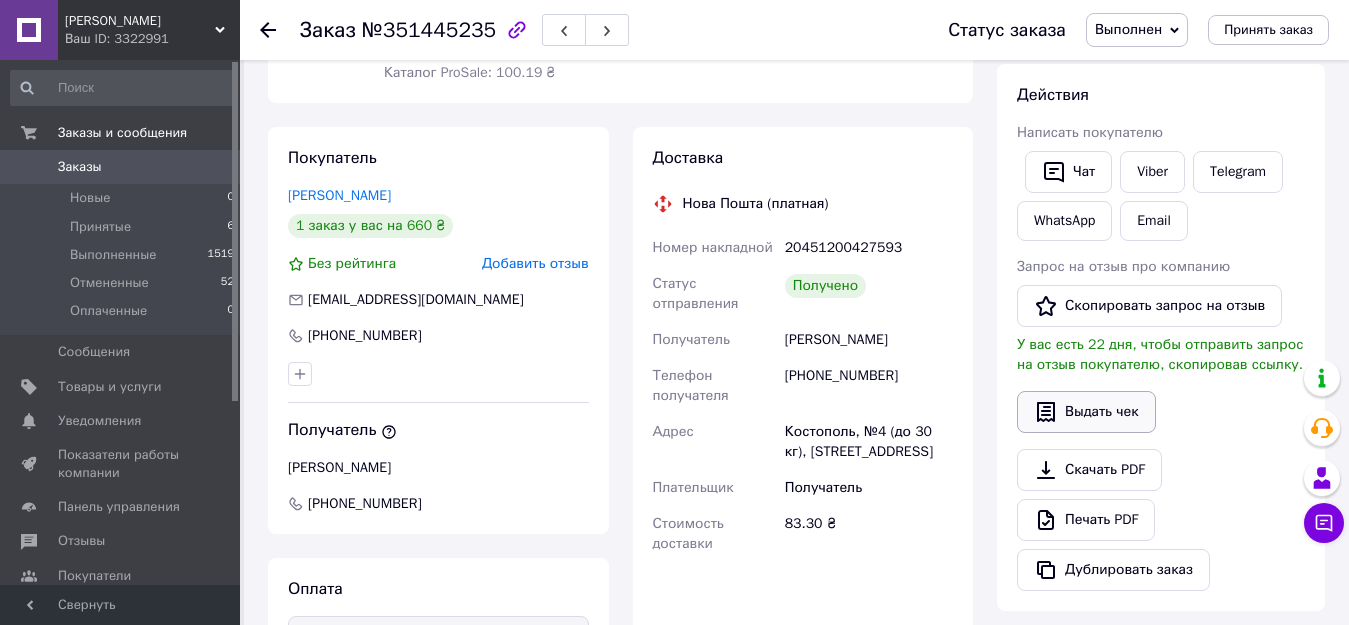 click on "Выдать чек" at bounding box center [1086, 412] 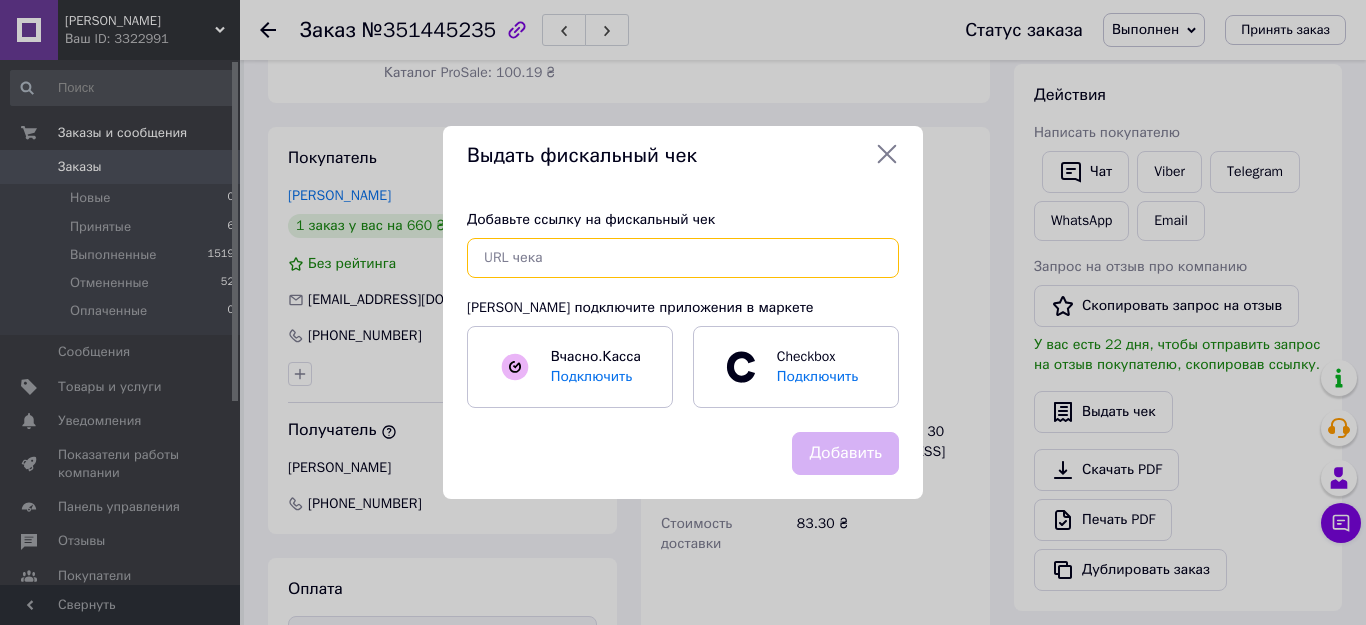 click at bounding box center [683, 258] 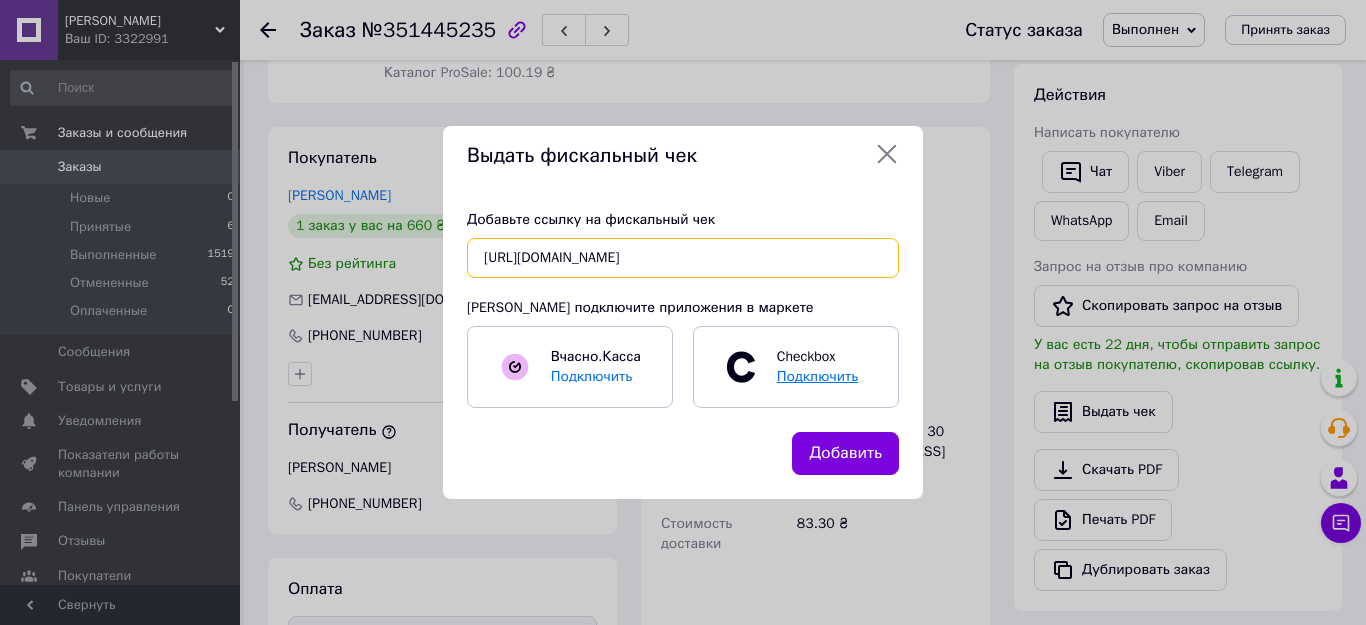 scroll, scrollTop: 0, scrollLeft: 38, axis: horizontal 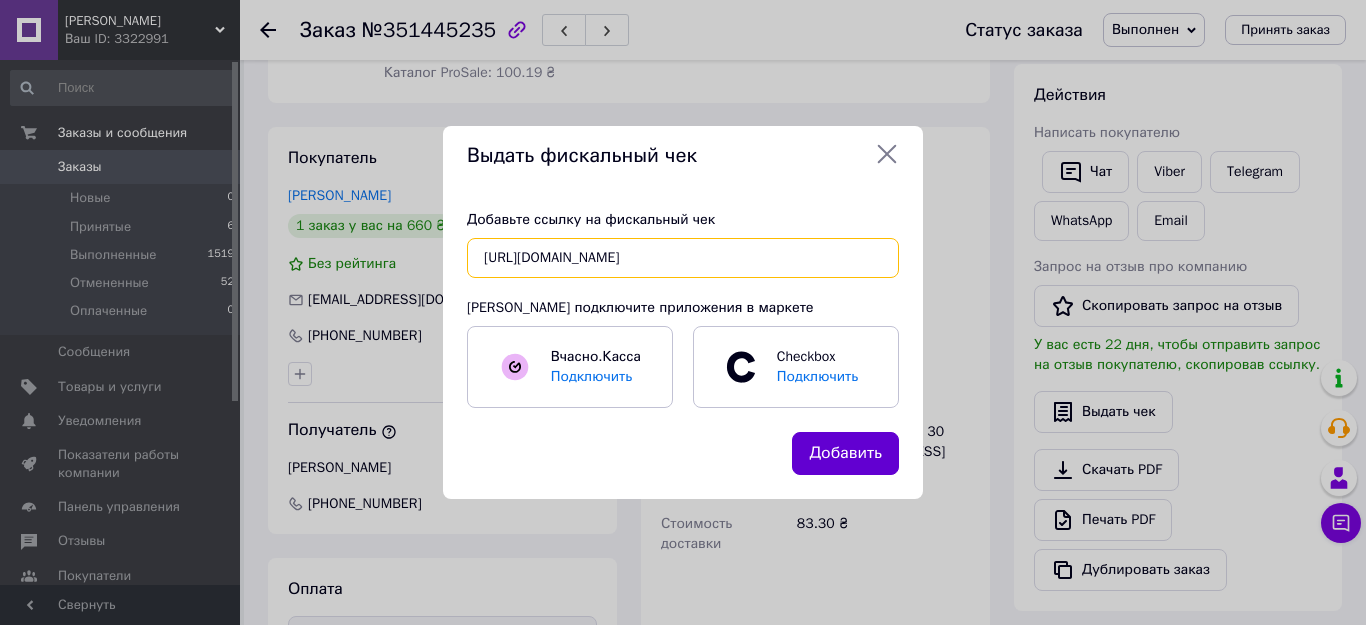 type on "[URL][DOMAIN_NAME]" 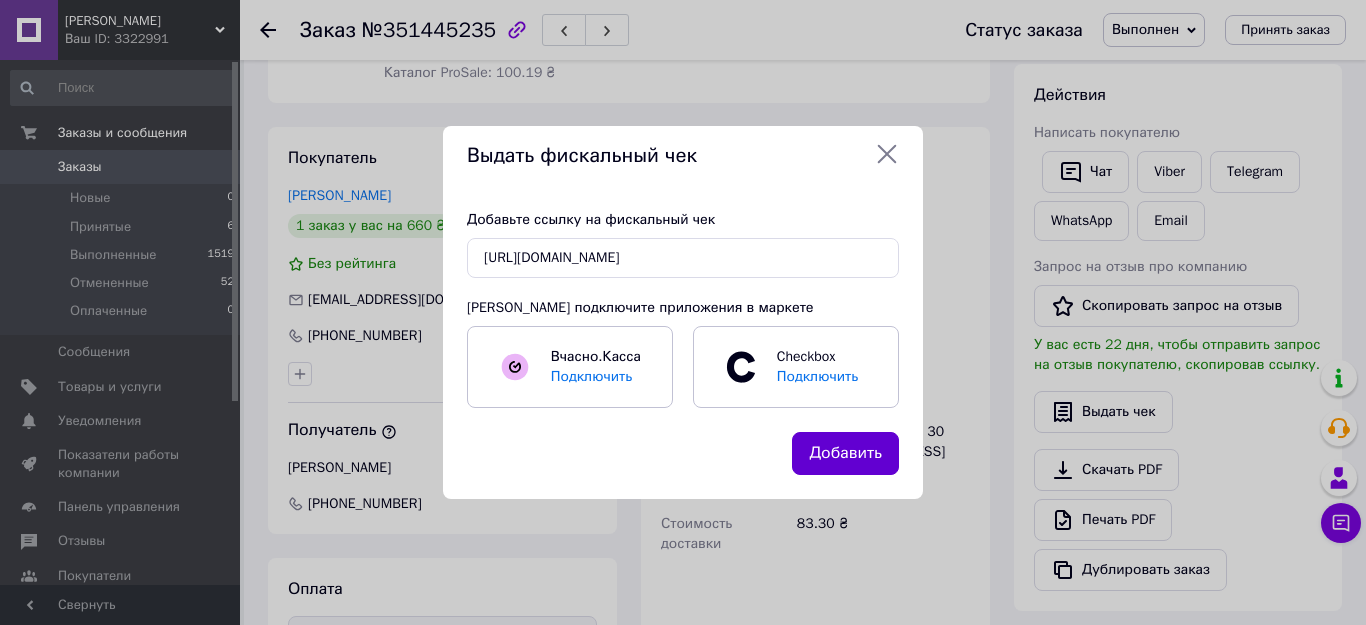 click on "Добавить" at bounding box center [845, 453] 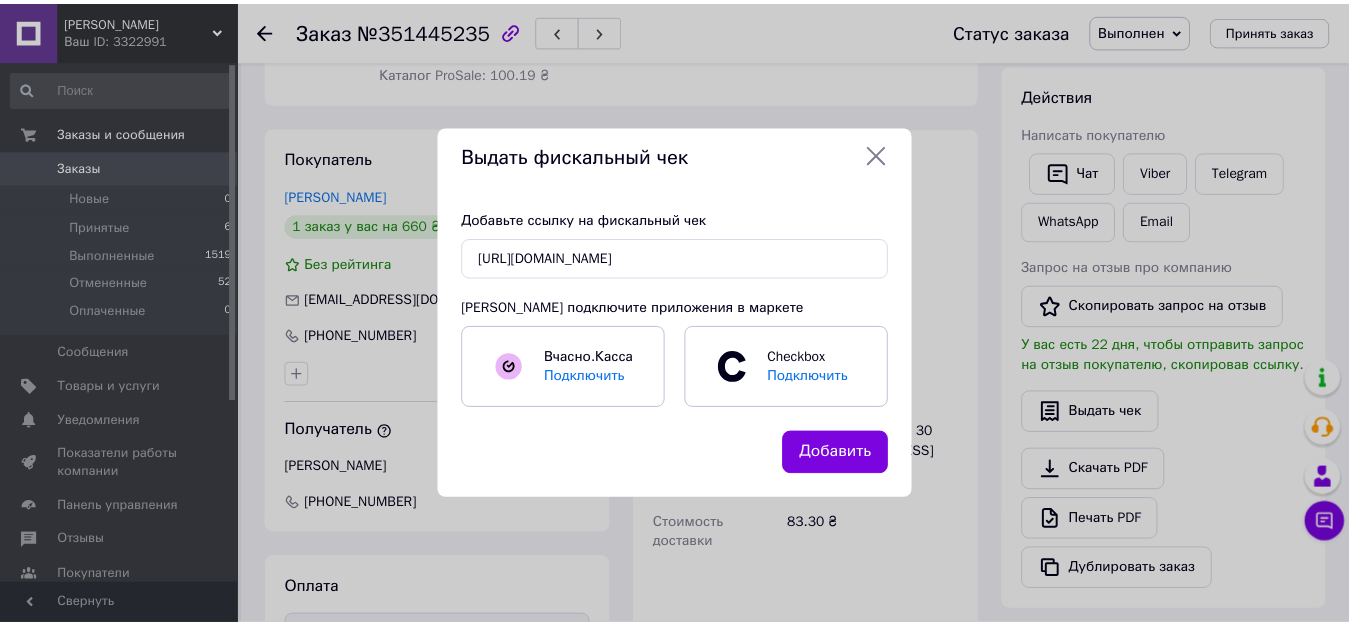 scroll, scrollTop: 0, scrollLeft: 0, axis: both 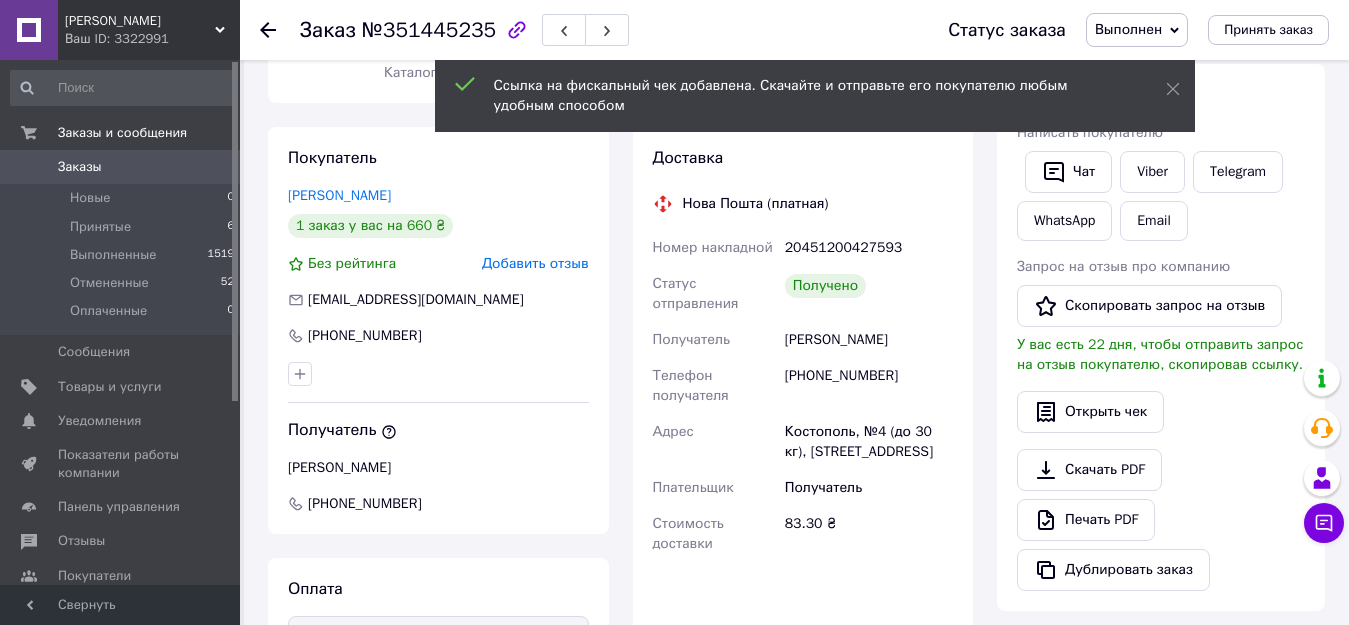click on "Заказы" at bounding box center (80, 167) 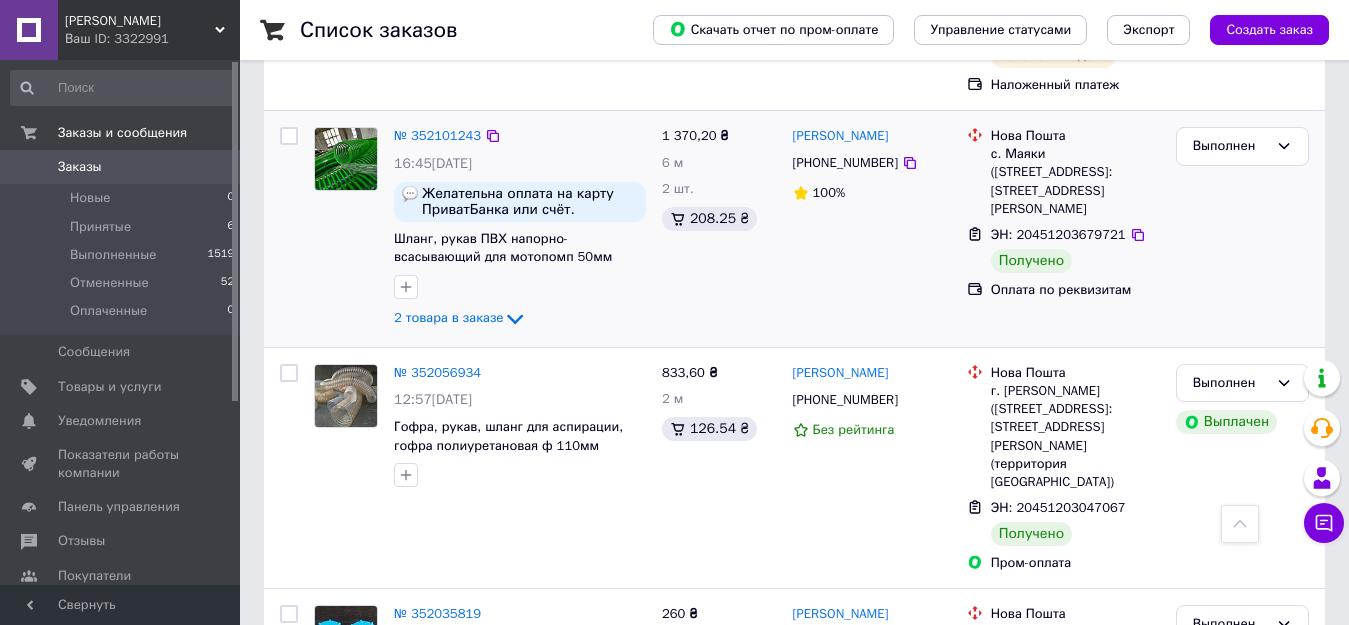 scroll, scrollTop: 1700, scrollLeft: 0, axis: vertical 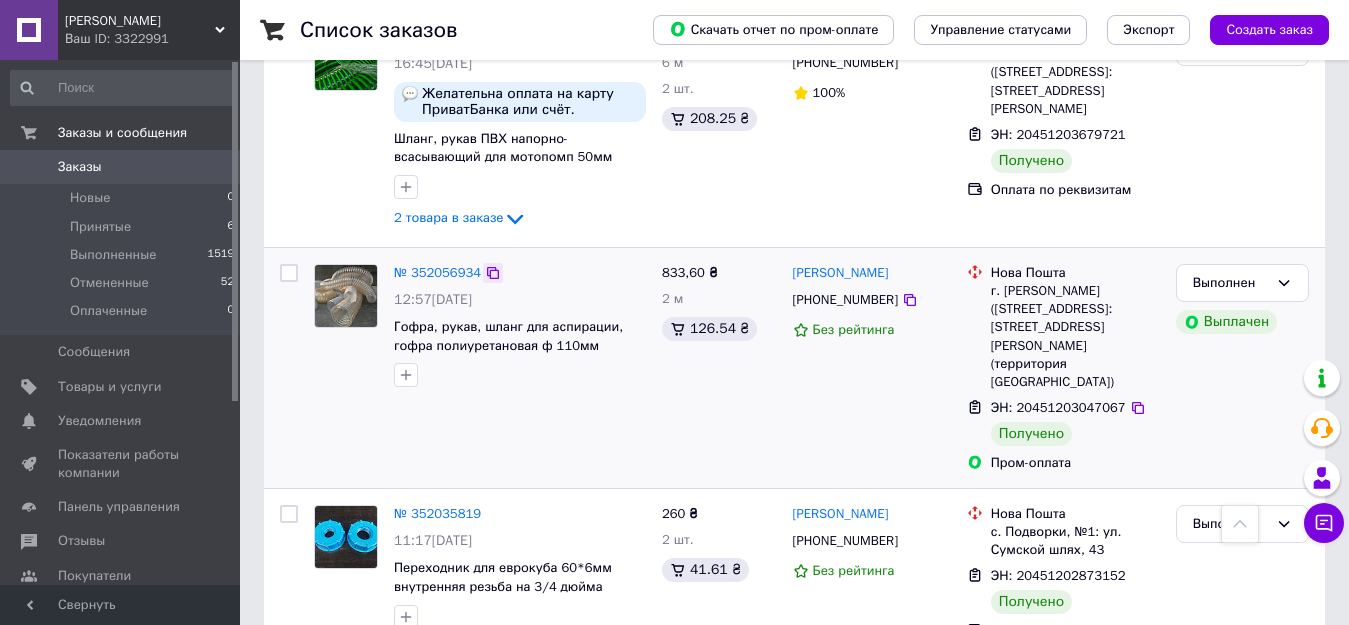 click 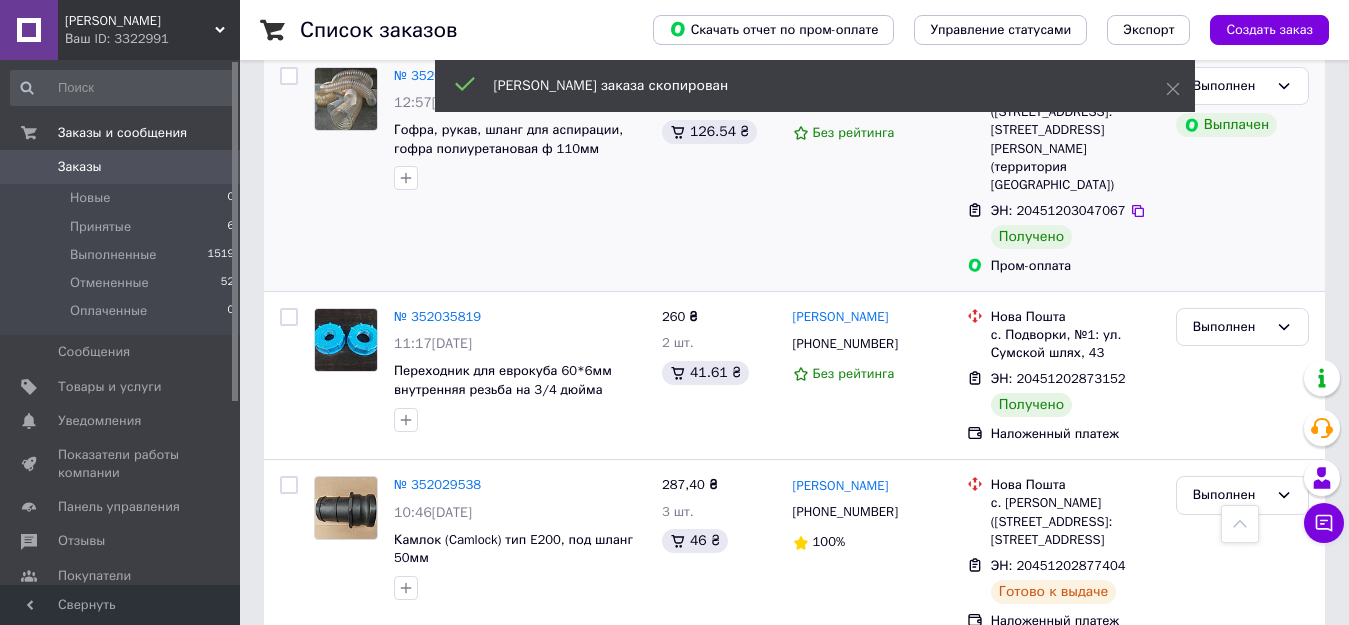 scroll, scrollTop: 1800, scrollLeft: 0, axis: vertical 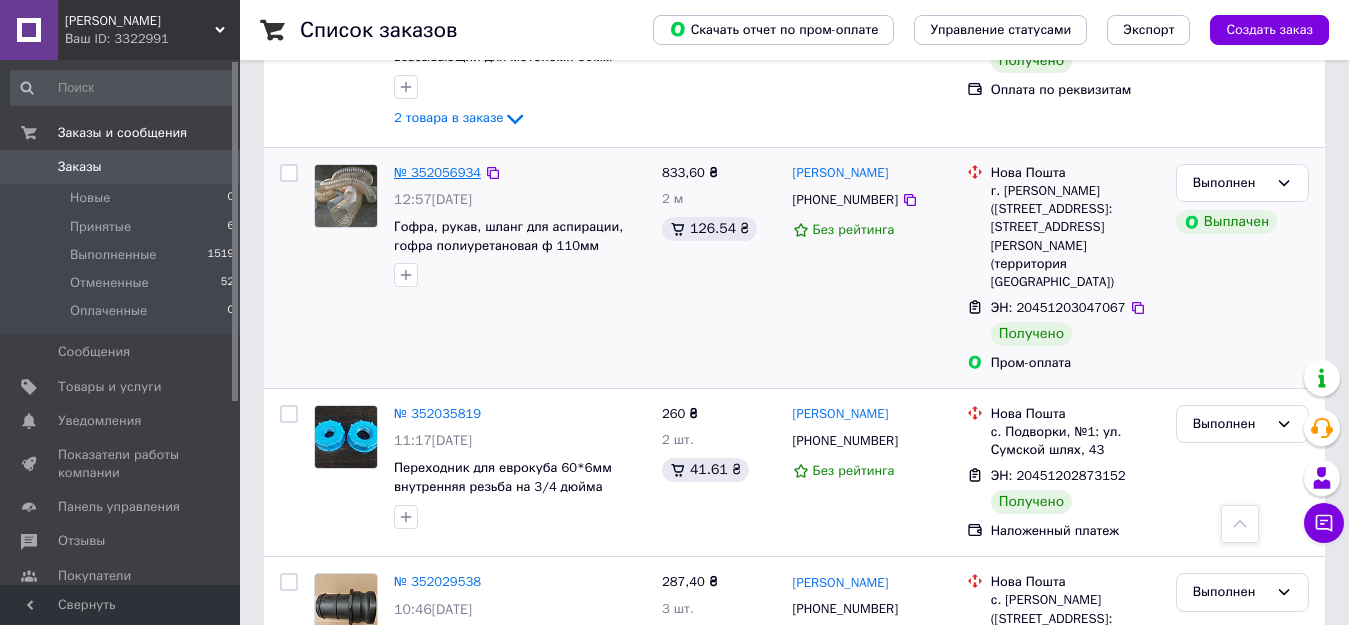 click on "№ 352056934" at bounding box center [437, 172] 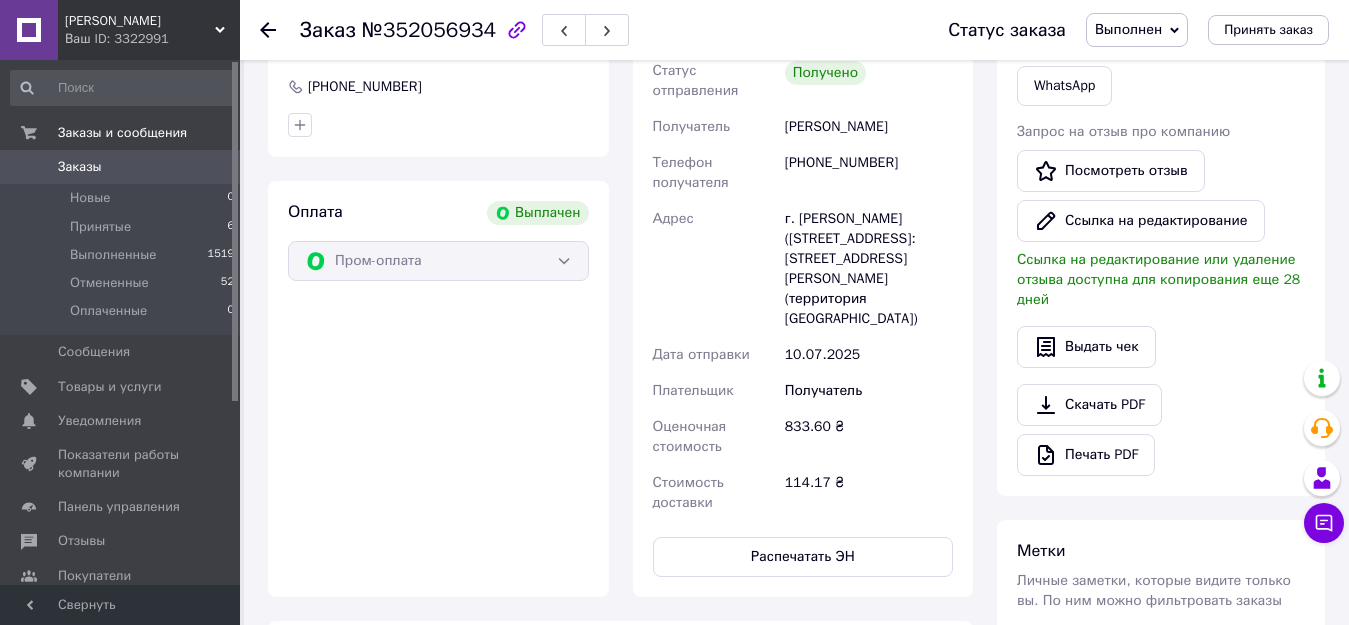scroll, scrollTop: 1124, scrollLeft: 0, axis: vertical 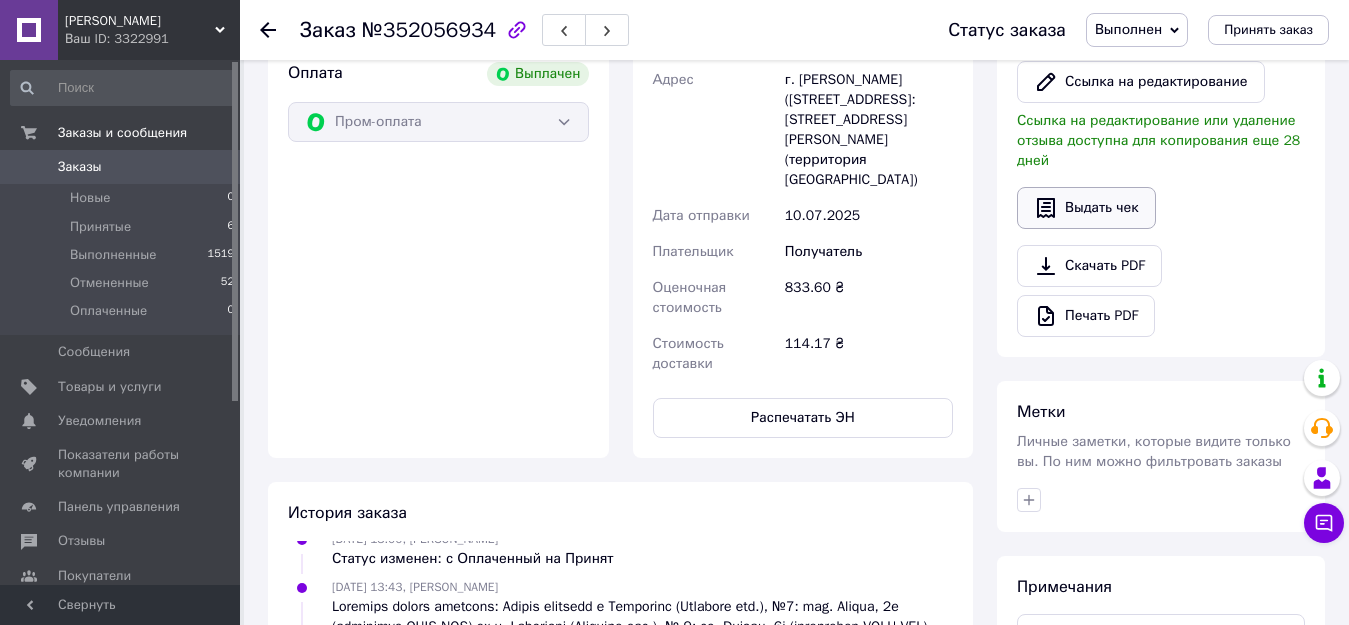 click on "Выдать чек" at bounding box center [1086, 208] 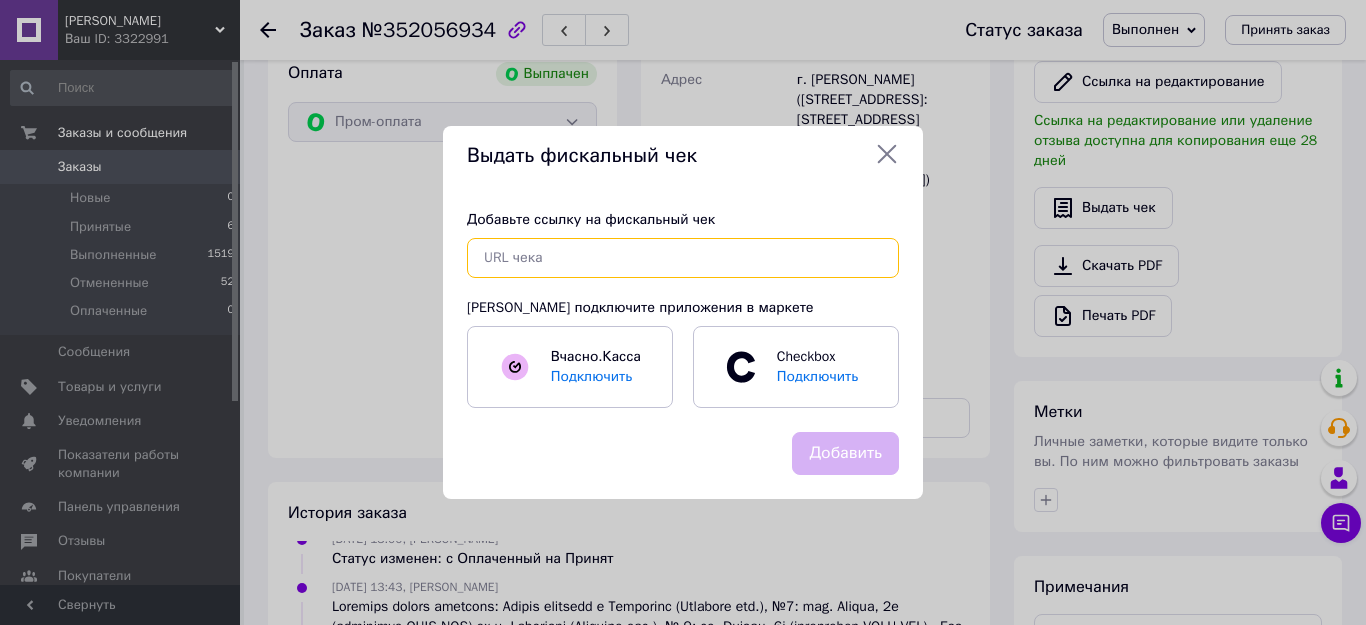 click at bounding box center (683, 258) 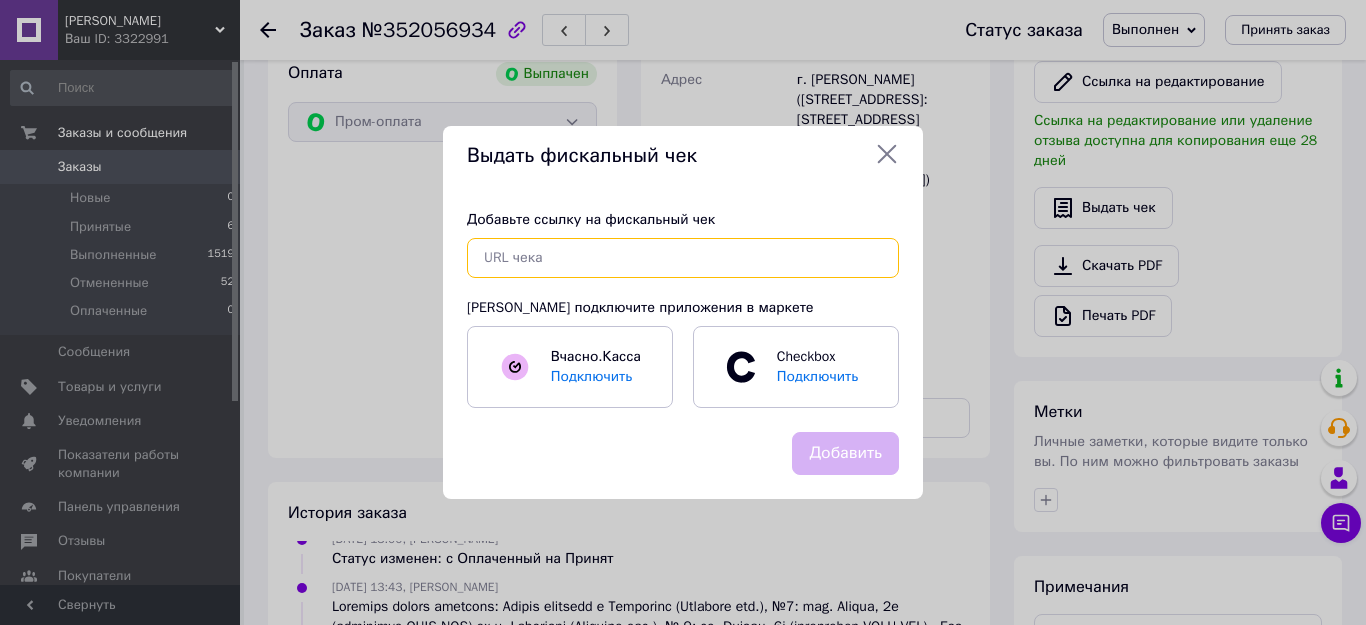 paste on "[URL][DOMAIN_NAME]" 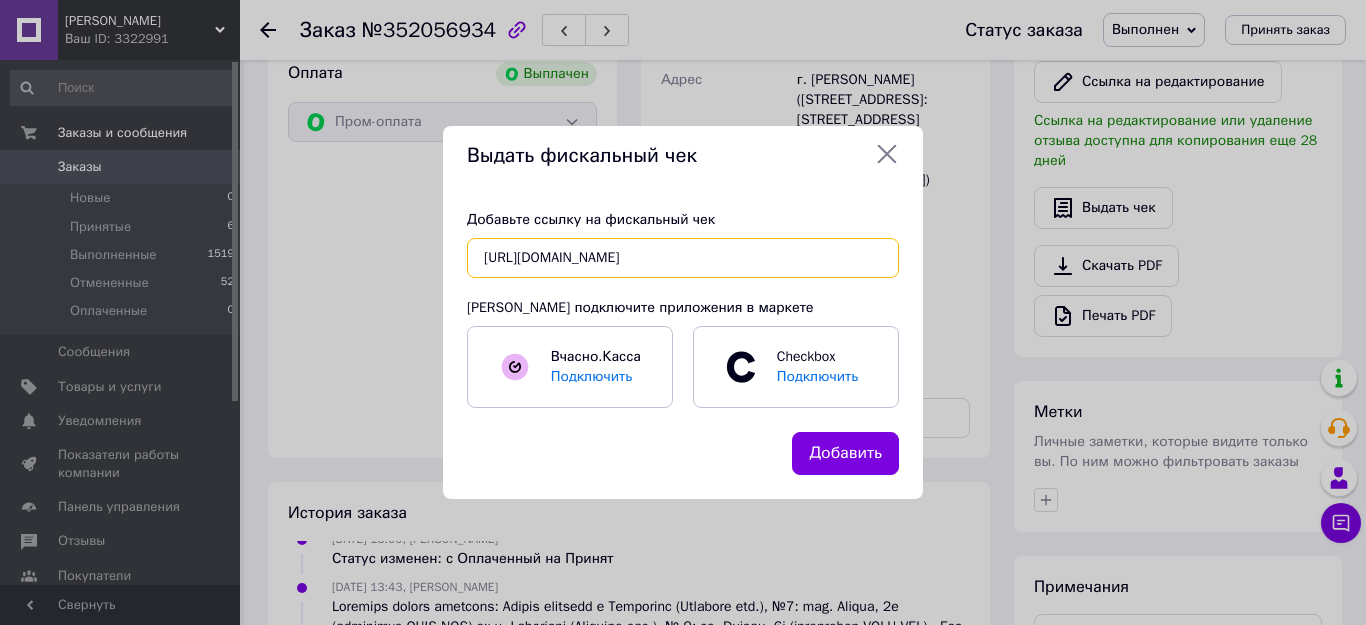 scroll, scrollTop: 0, scrollLeft: 38, axis: horizontal 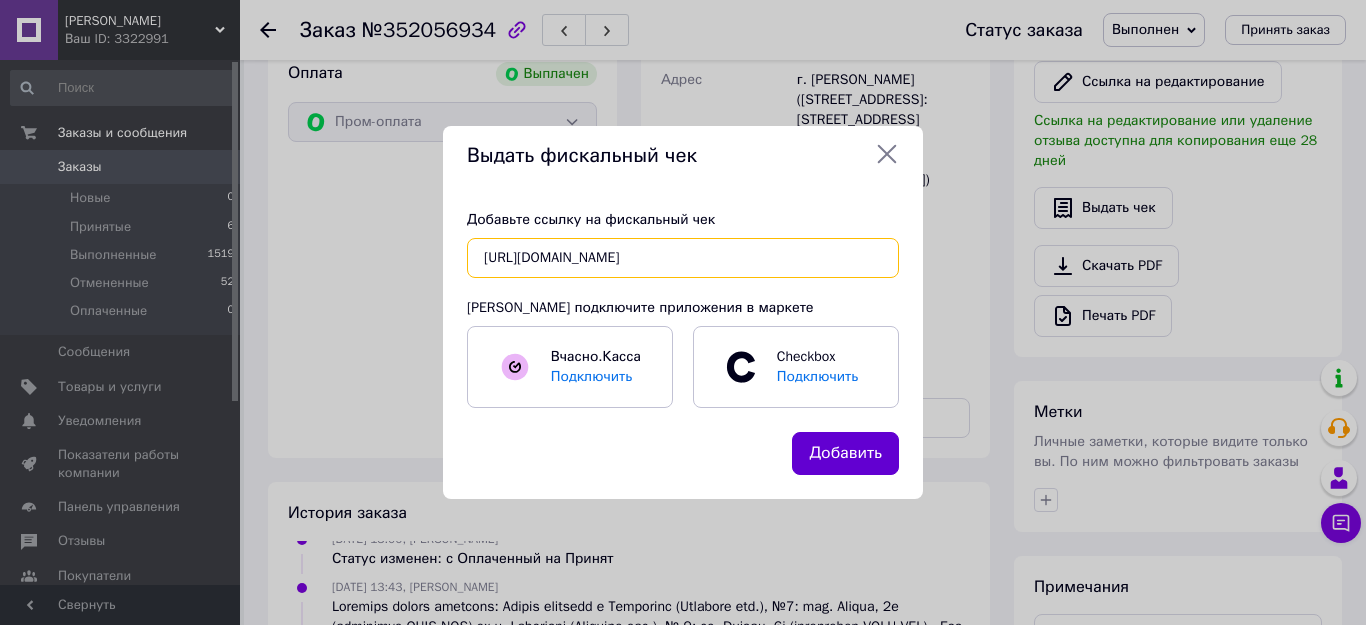 type on "[URL][DOMAIN_NAME]" 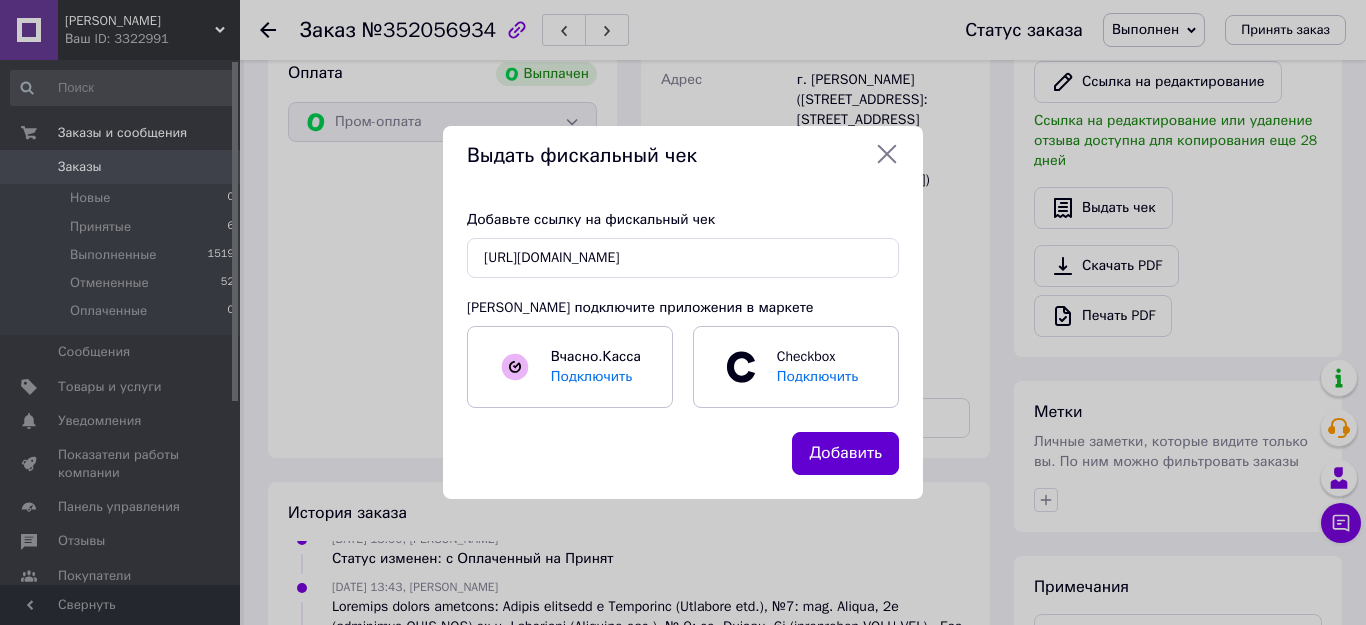 click on "Добавить" at bounding box center [845, 453] 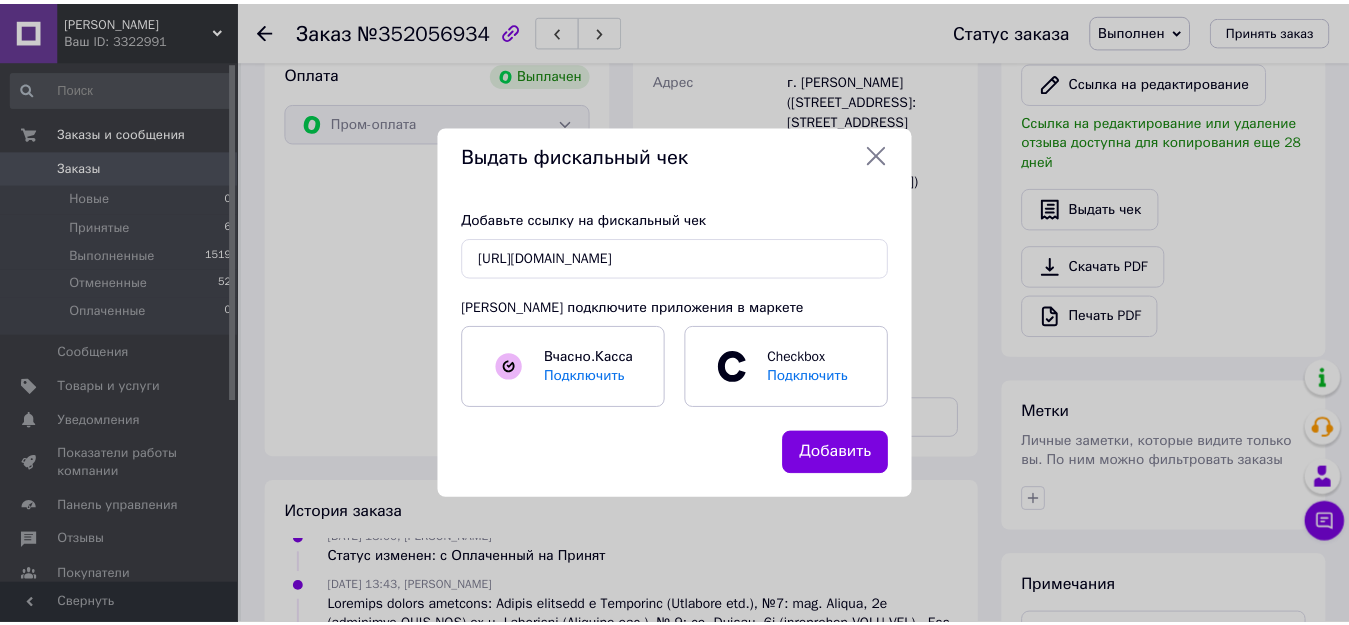 scroll, scrollTop: 0, scrollLeft: 0, axis: both 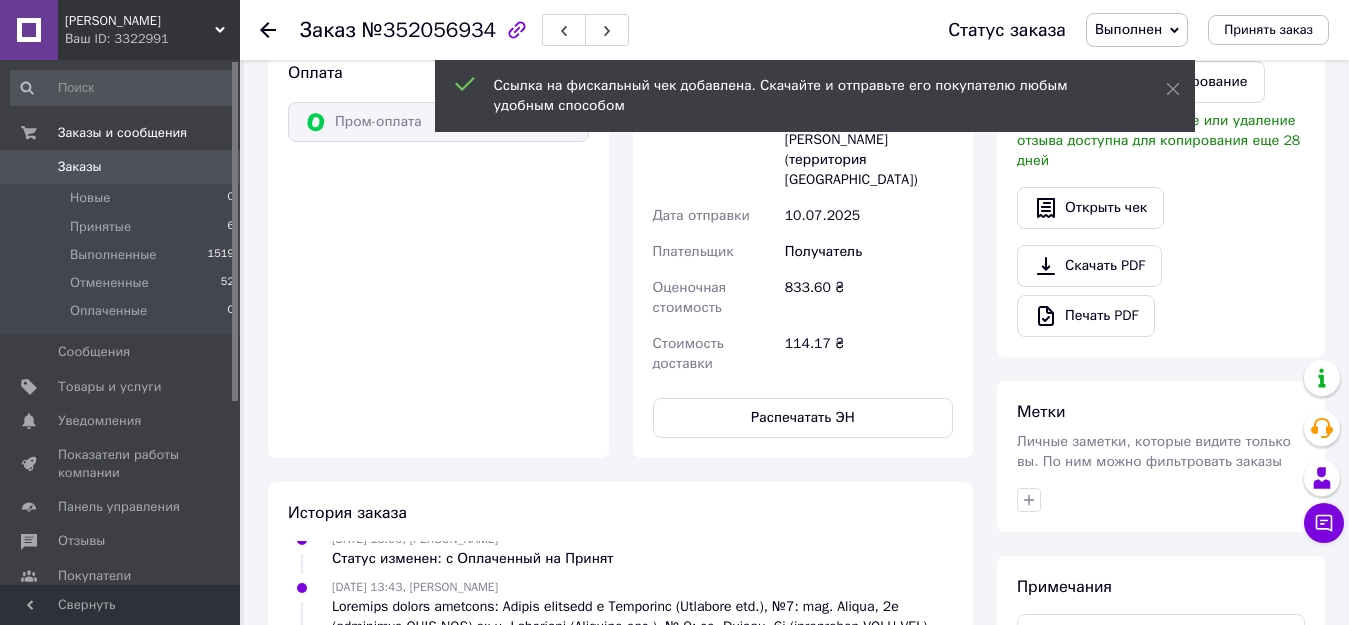 click on "Заказы" at bounding box center [80, 167] 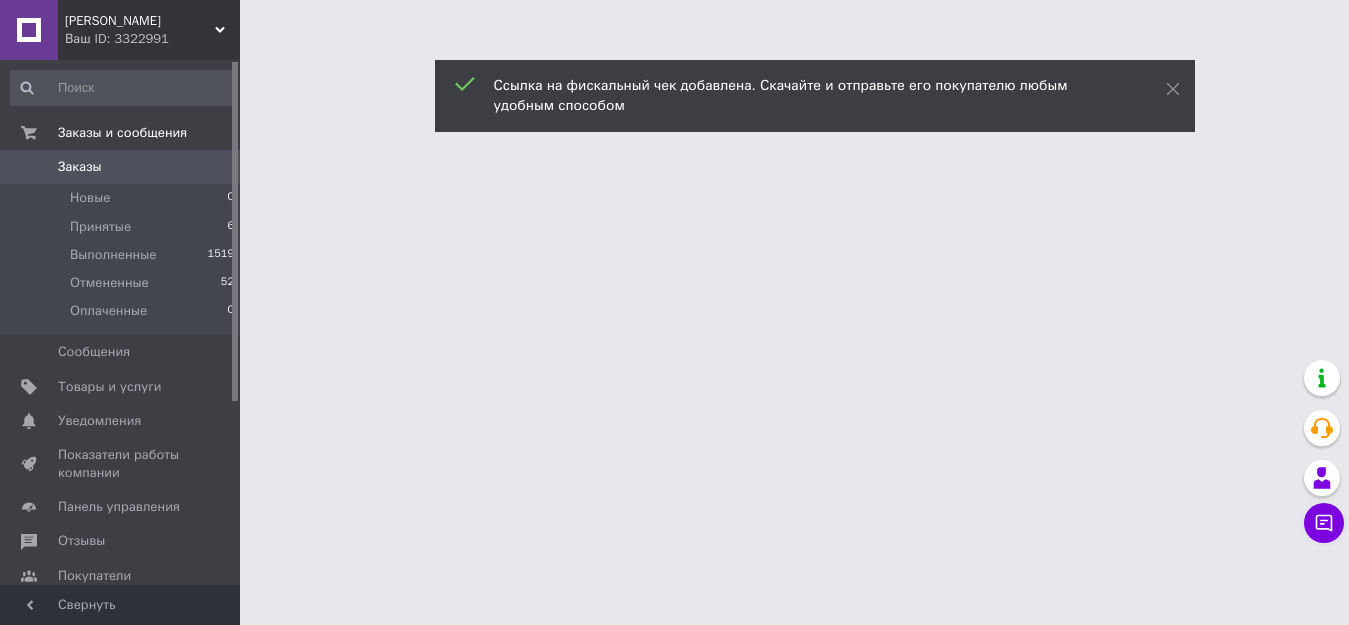 scroll, scrollTop: 0, scrollLeft: 0, axis: both 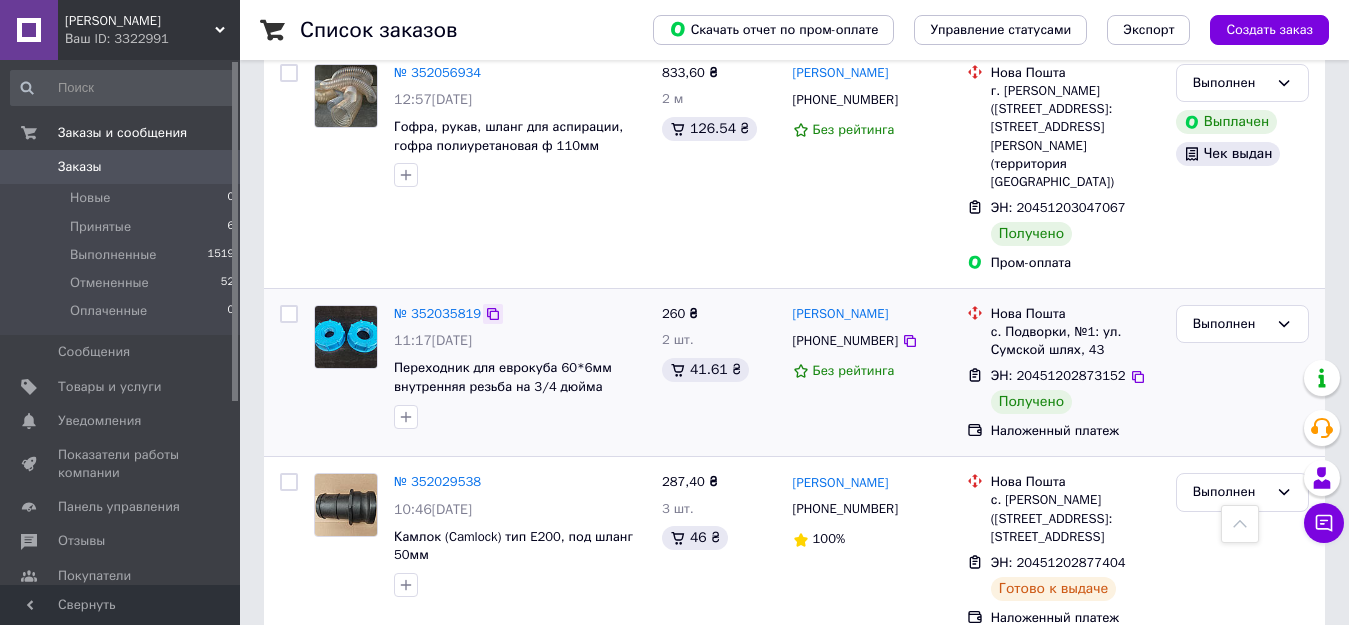 click 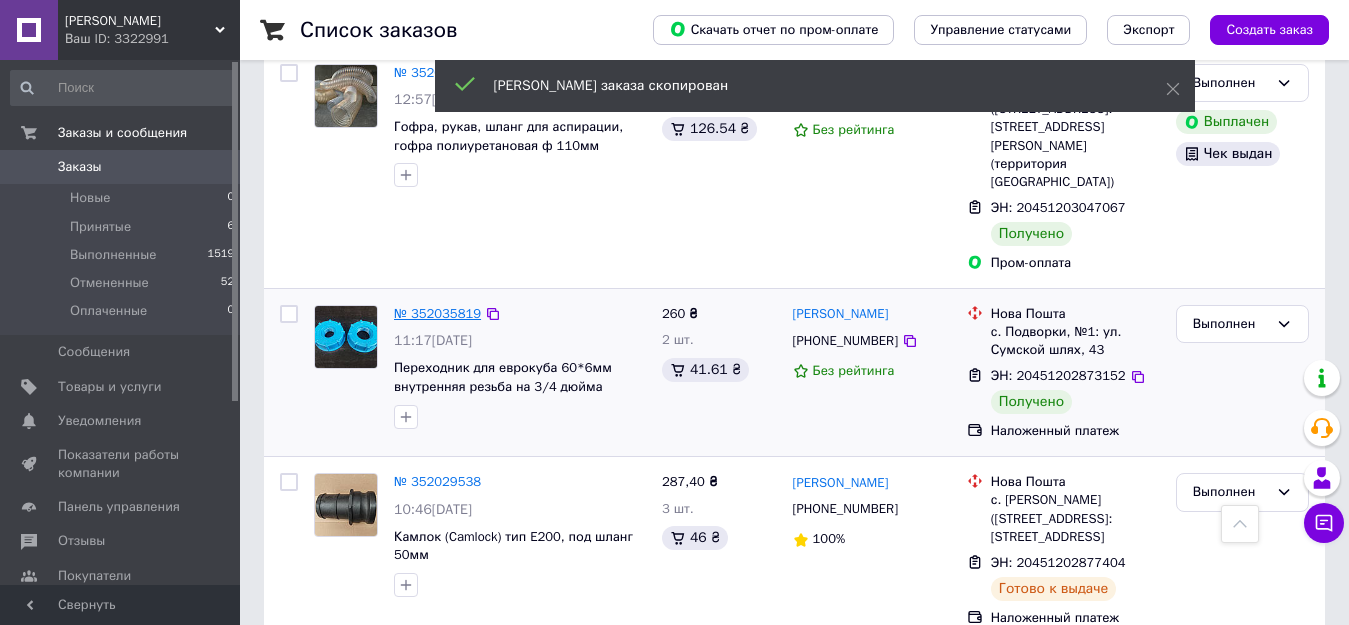 click on "№ 352035819" at bounding box center (437, 313) 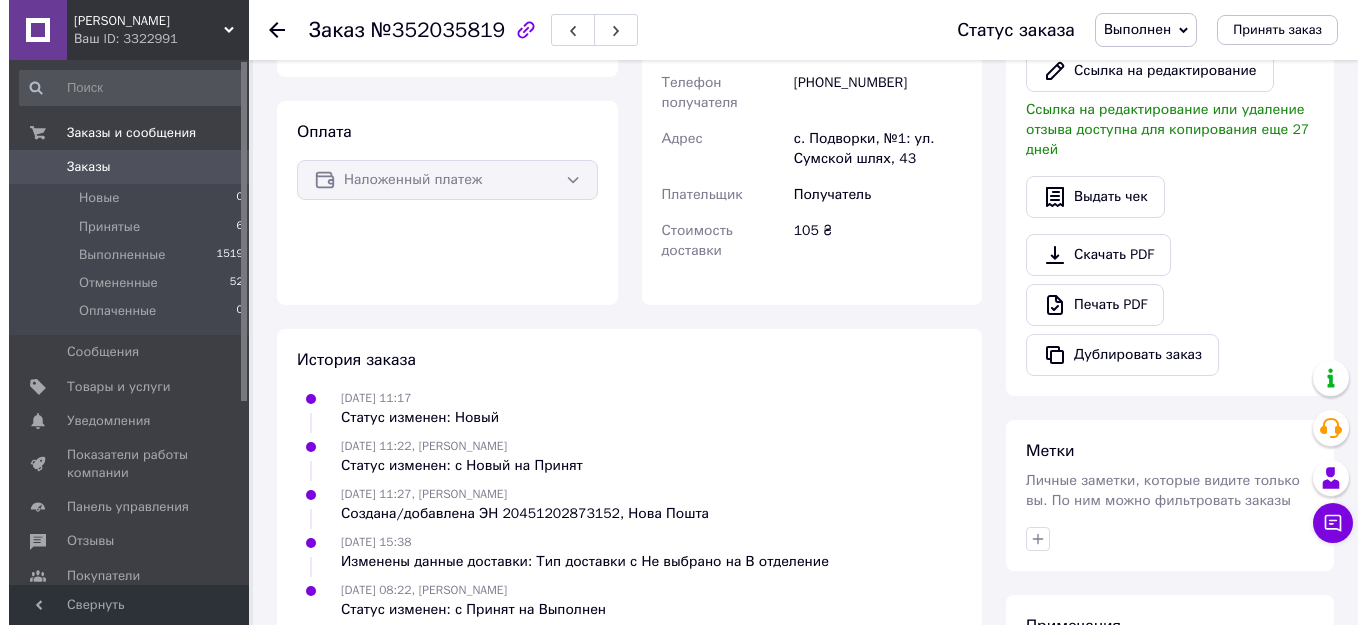 scroll, scrollTop: 500, scrollLeft: 0, axis: vertical 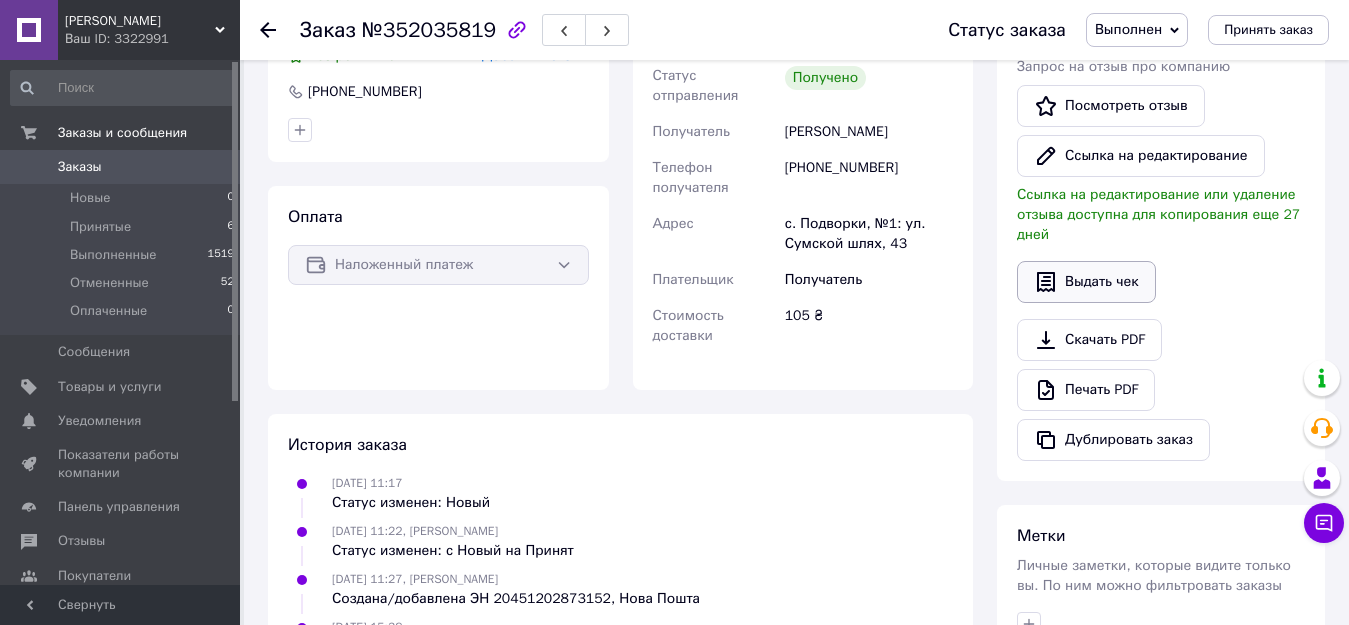 click on "Выдать чек" at bounding box center (1086, 282) 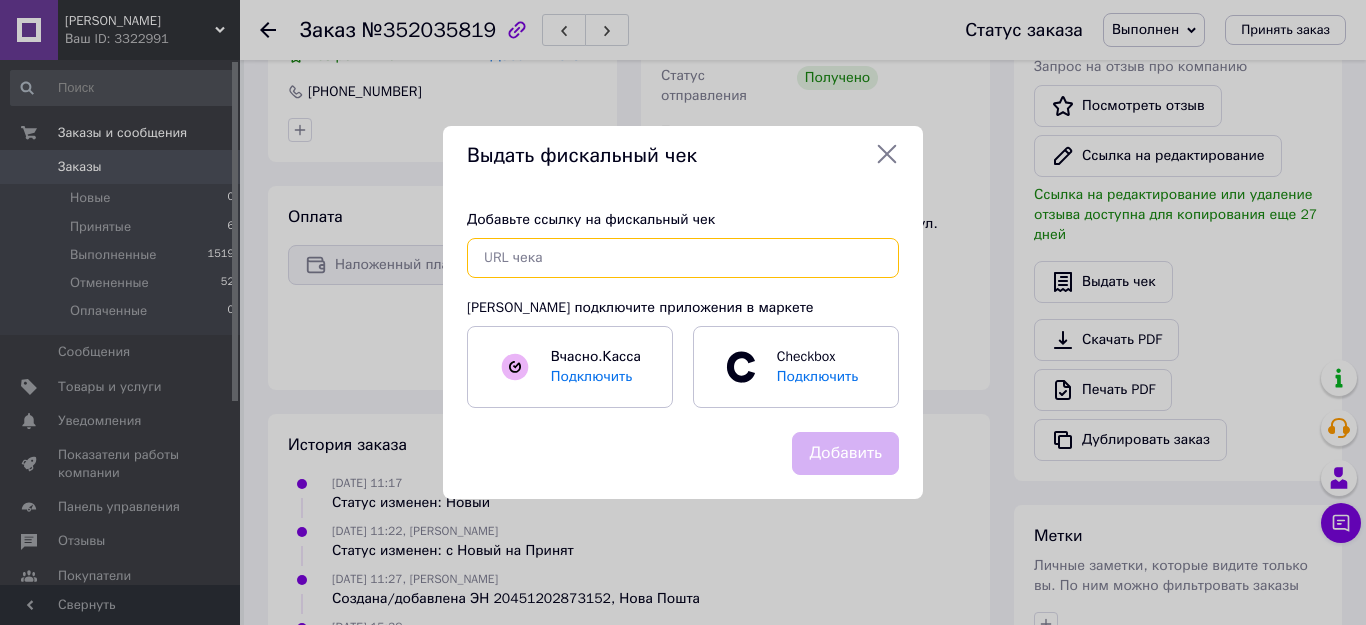 click at bounding box center (683, 258) 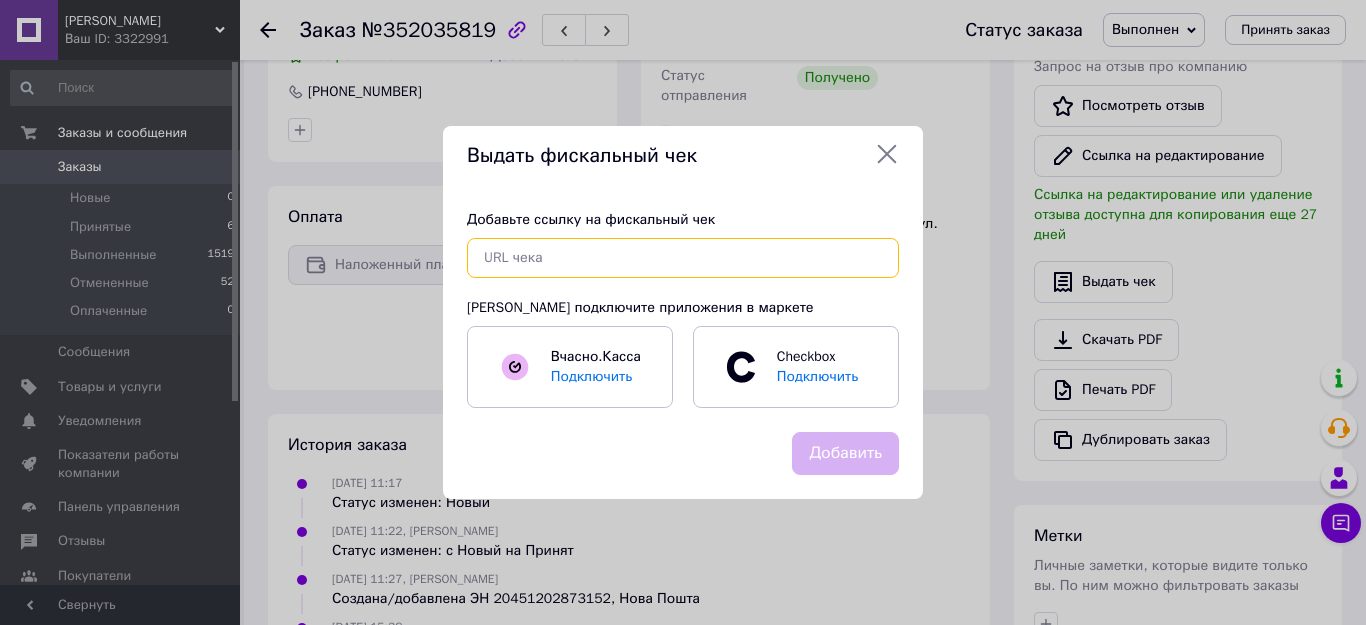 paste on "[URL][DOMAIN_NAME]" 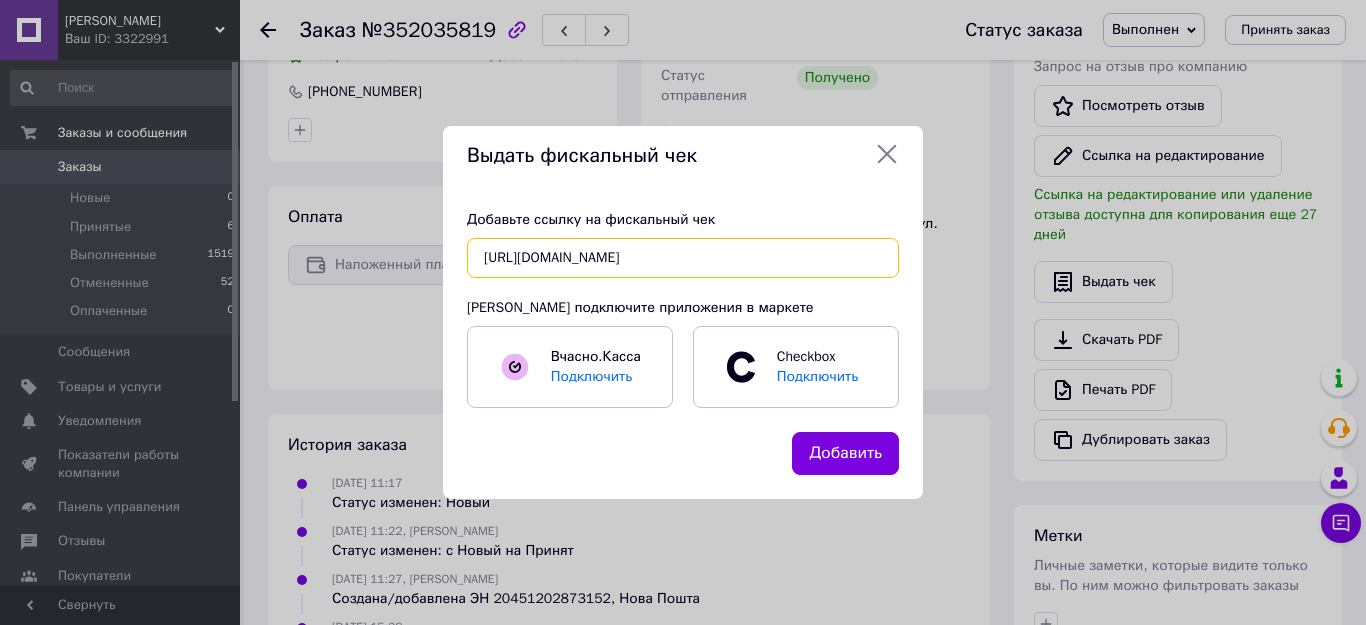 scroll, scrollTop: 0, scrollLeft: 38, axis: horizontal 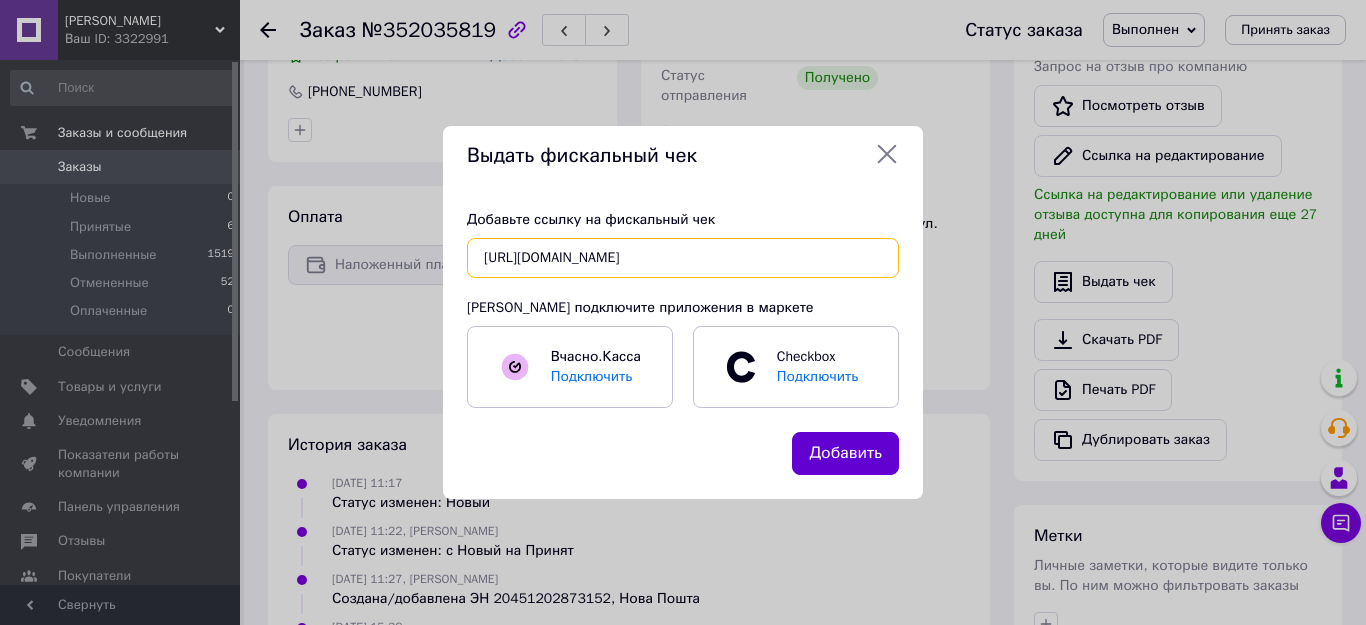 type on "[URL][DOMAIN_NAME]" 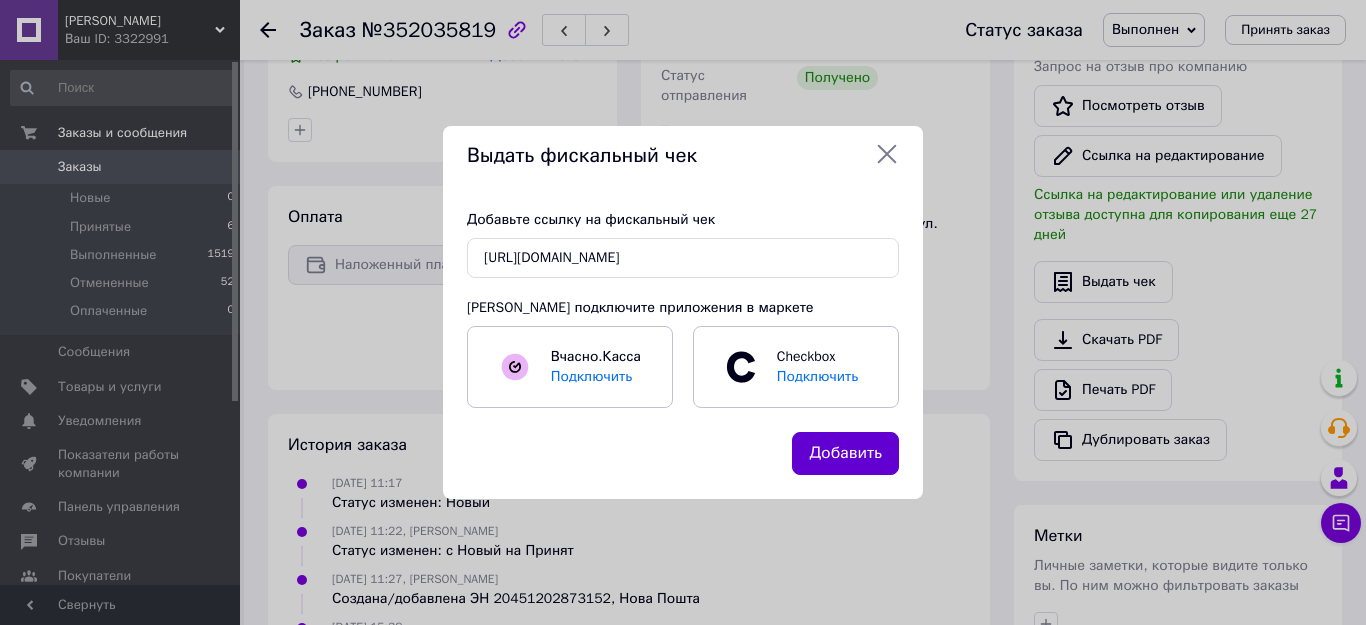 click on "Добавить" at bounding box center (845, 453) 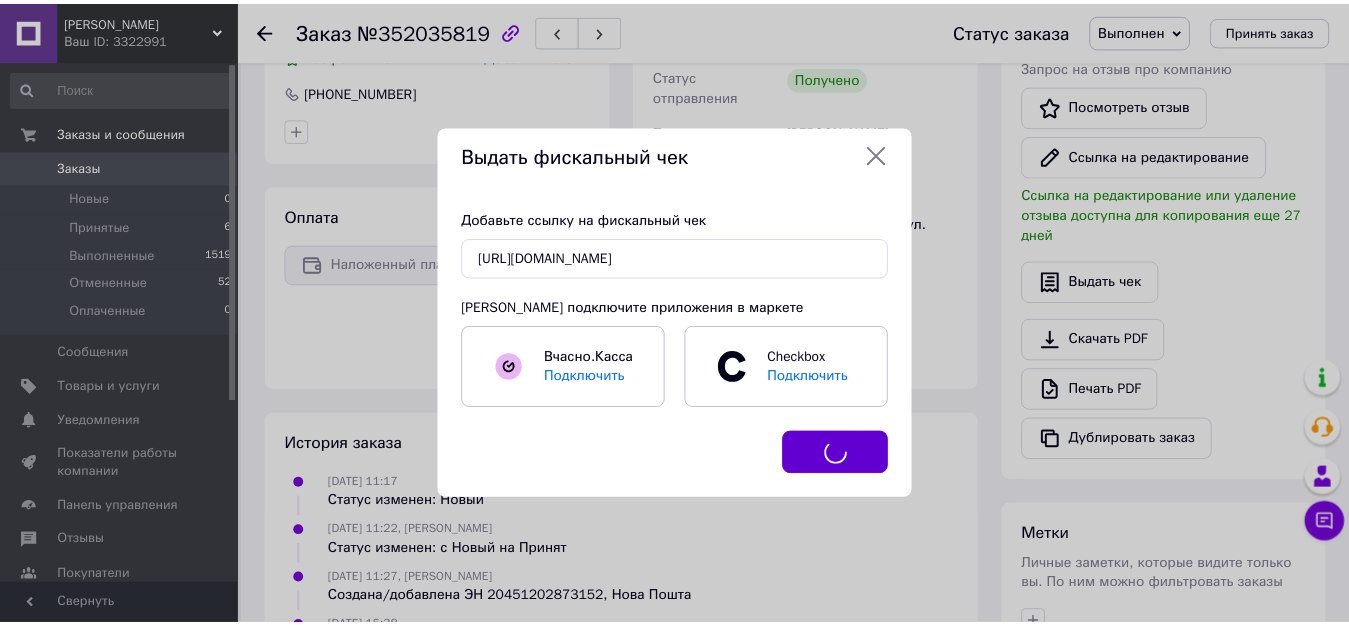 scroll, scrollTop: 0, scrollLeft: 0, axis: both 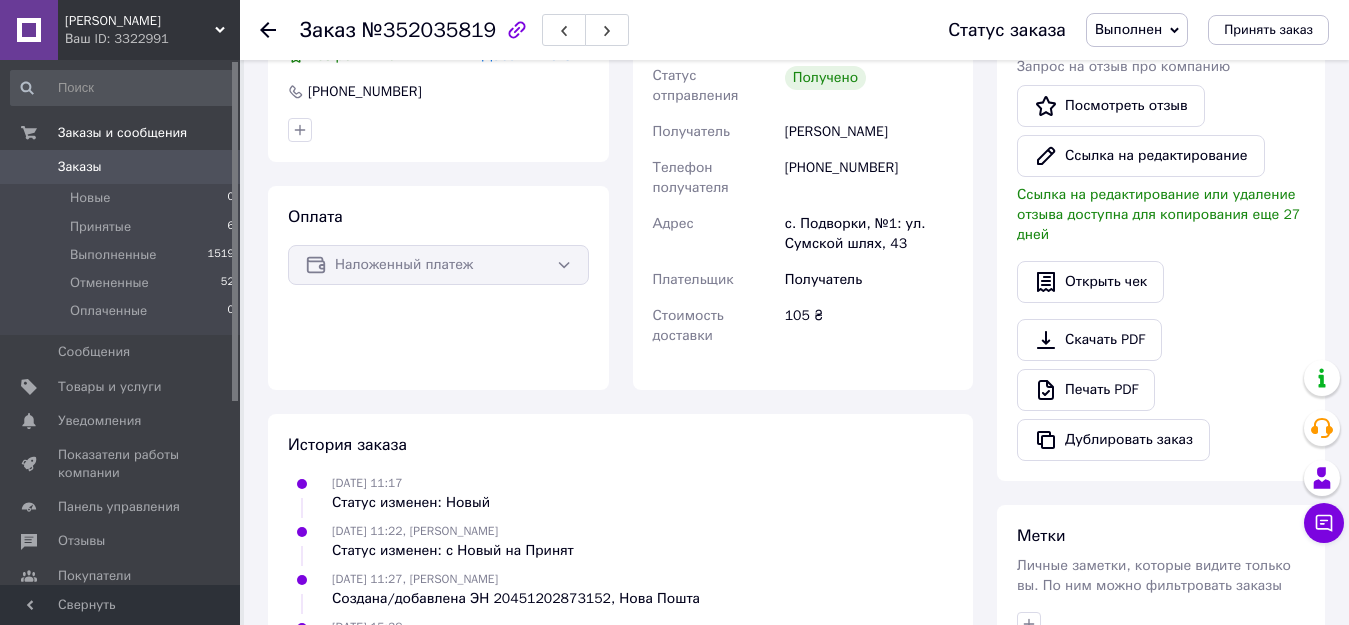 click on "Заказы" at bounding box center (80, 167) 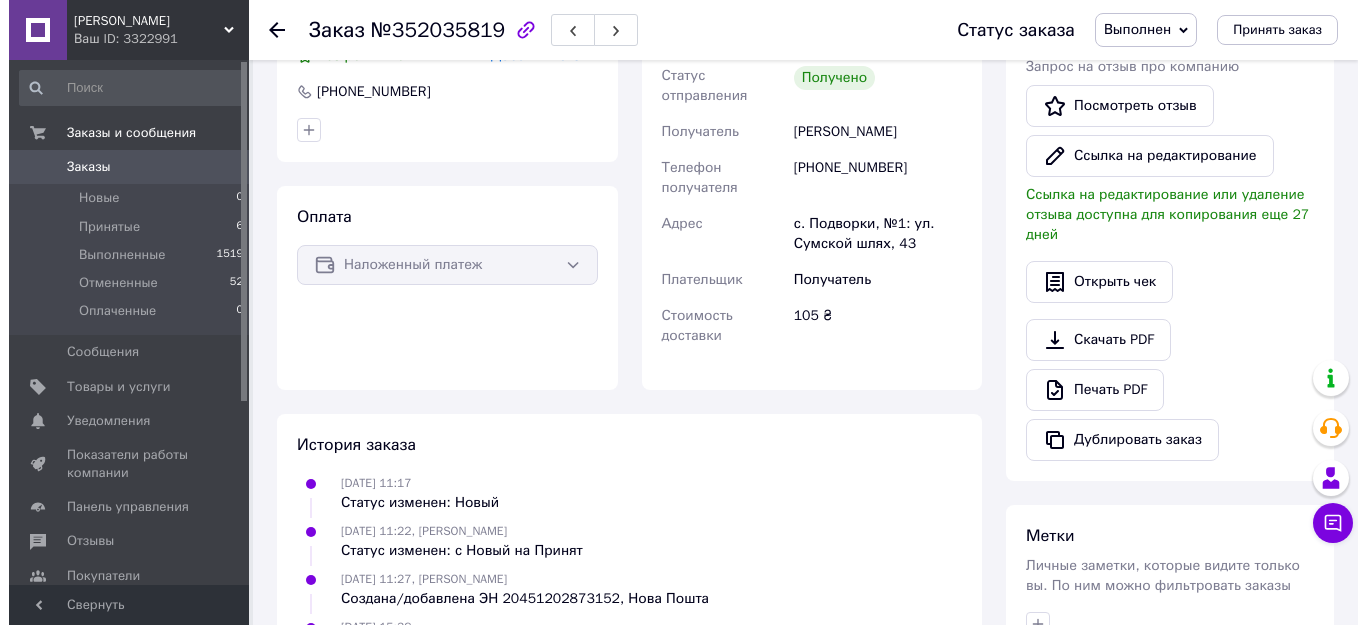 scroll, scrollTop: 0, scrollLeft: 0, axis: both 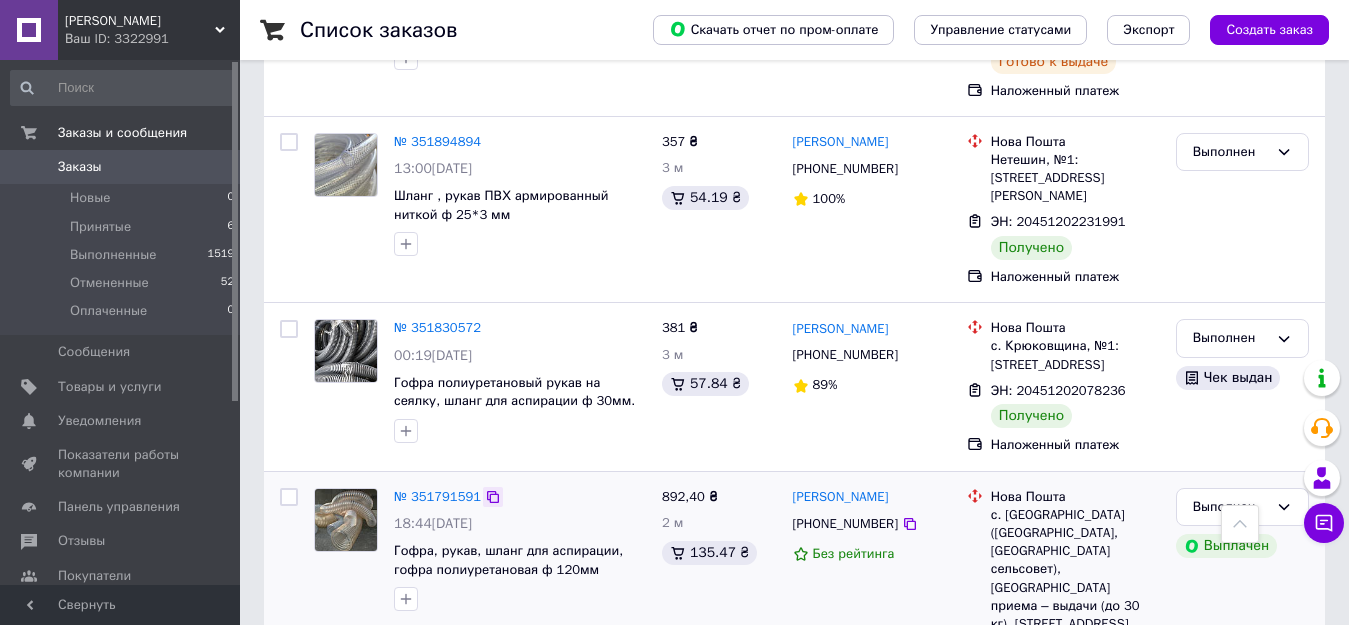 click 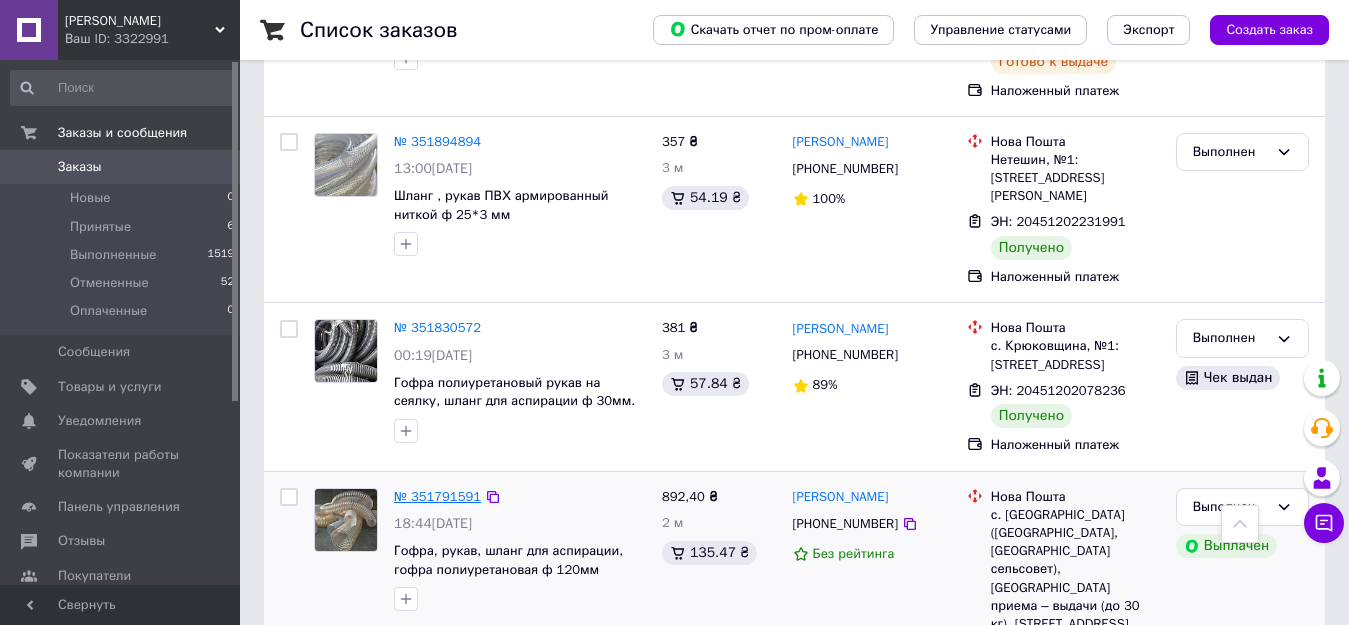 click on "№ 351791591" at bounding box center [437, 496] 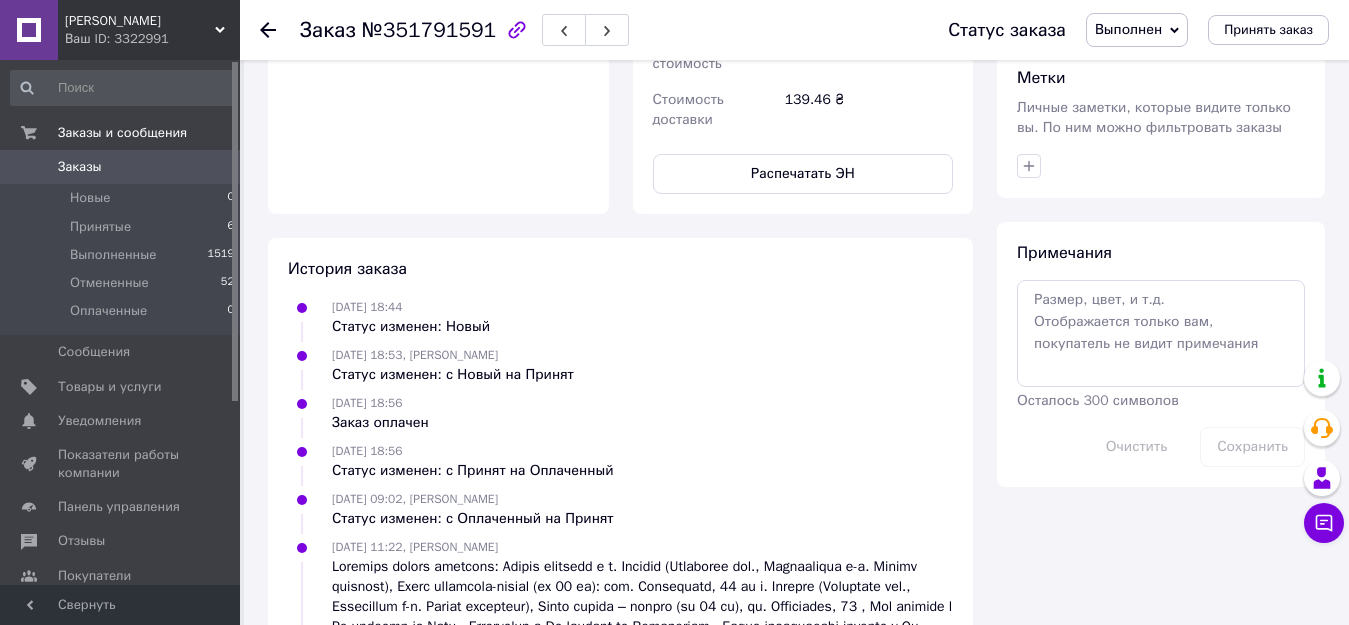 scroll, scrollTop: 1164, scrollLeft: 0, axis: vertical 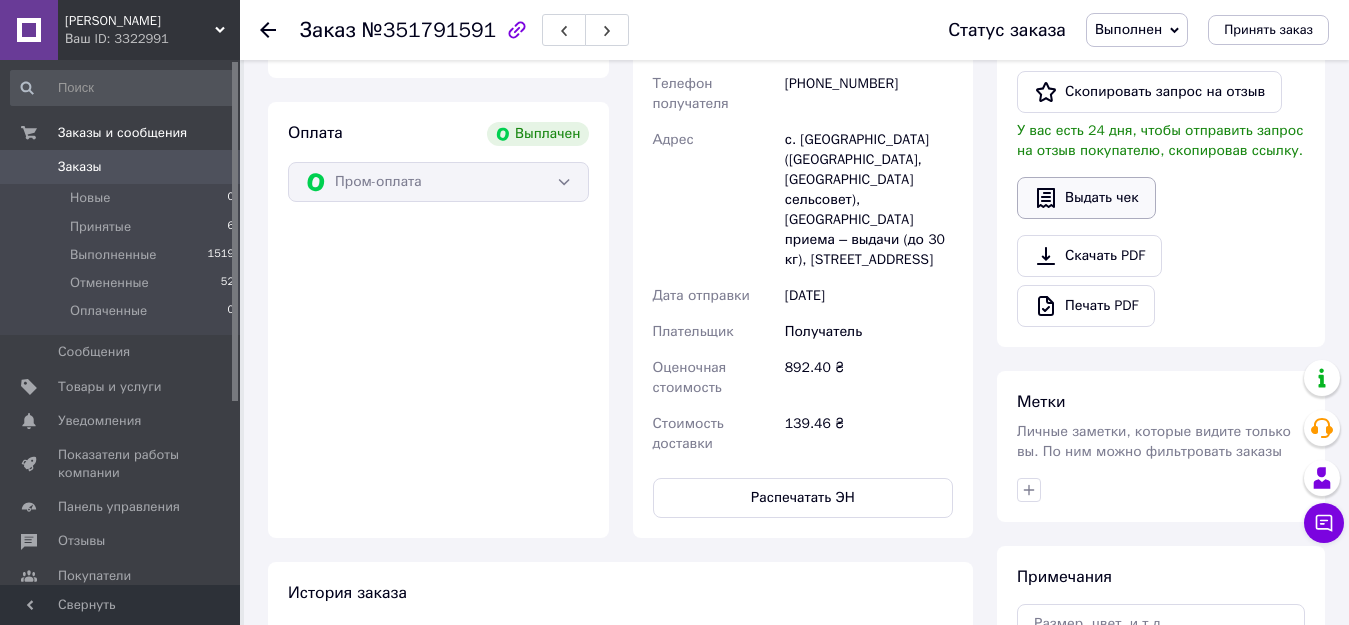 click on "Выдать чек" at bounding box center [1086, 198] 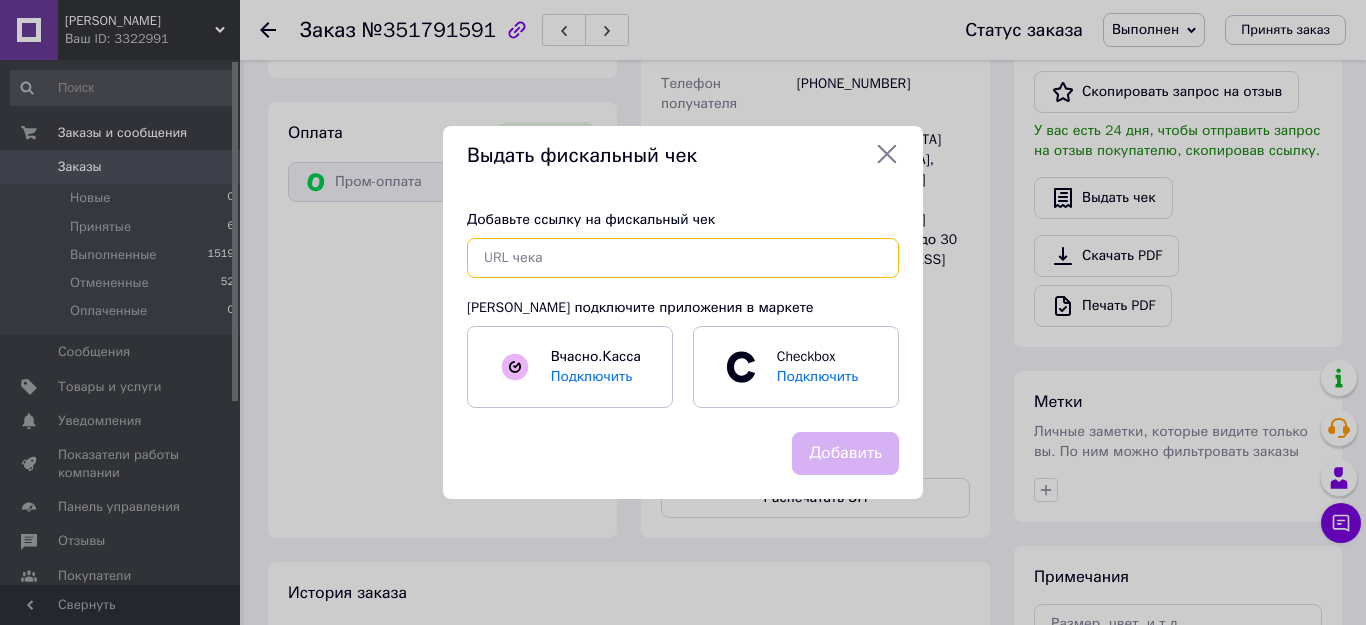 click at bounding box center (683, 258) 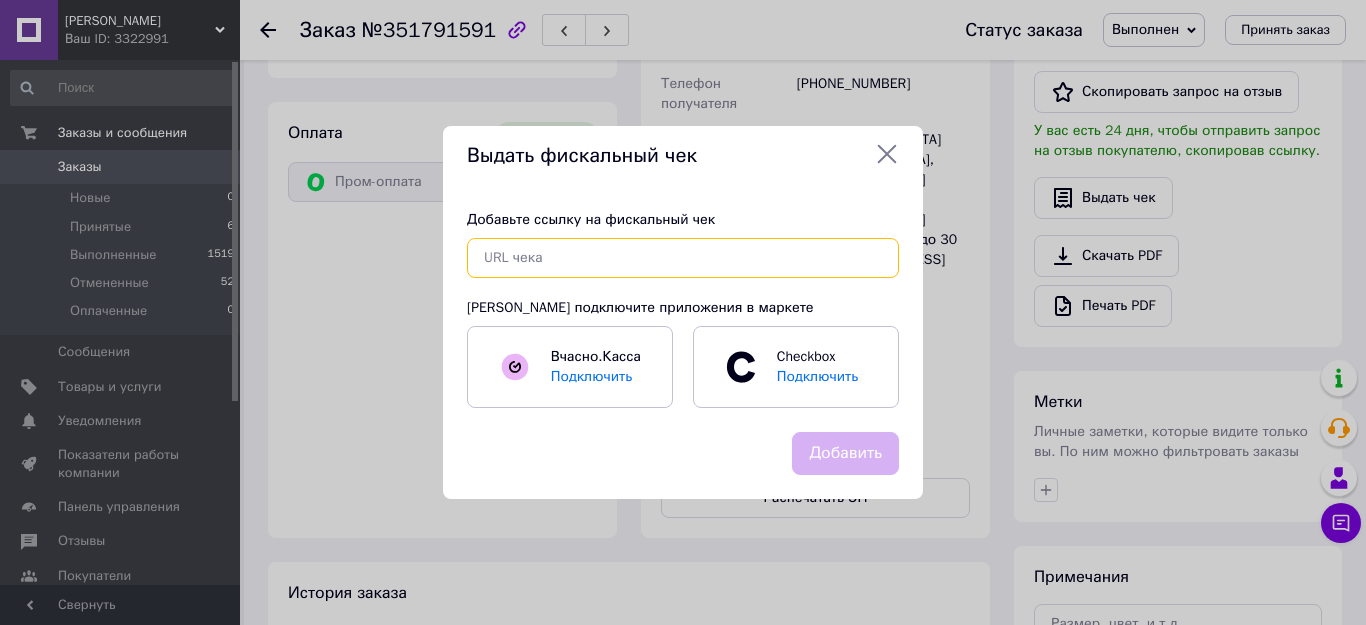 paste on "[URL][DOMAIN_NAME]" 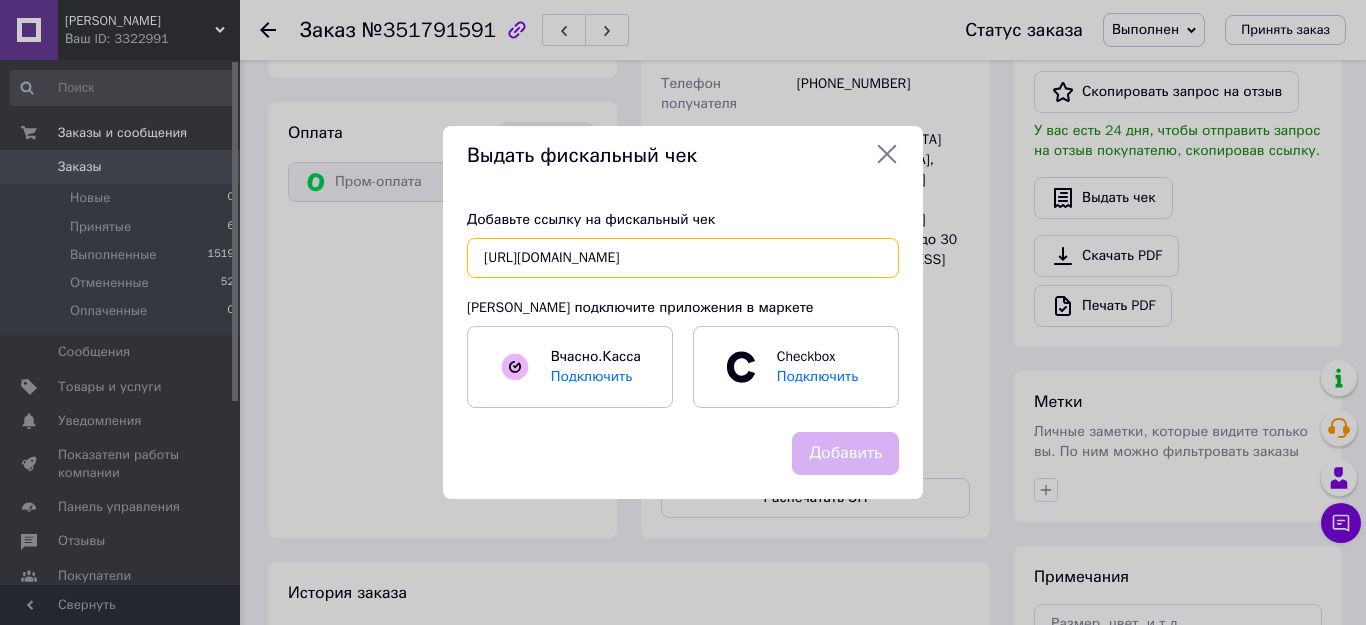 scroll, scrollTop: 0, scrollLeft: 38, axis: horizontal 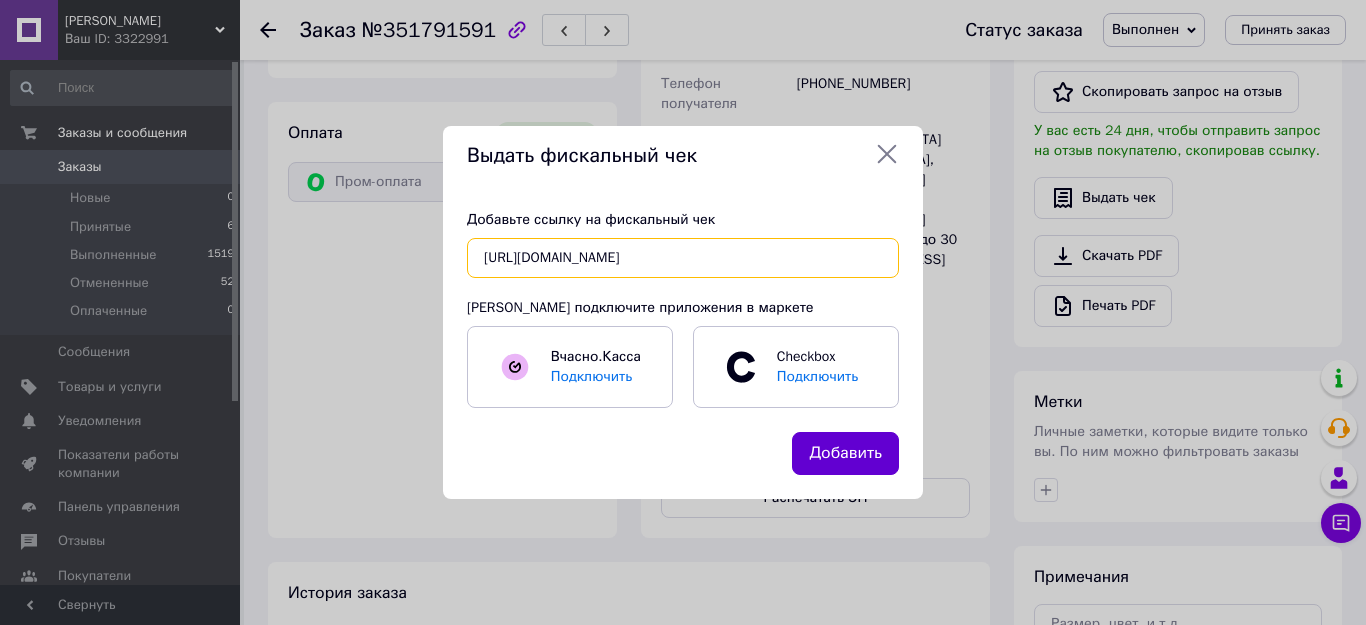 type on "[URL][DOMAIN_NAME]" 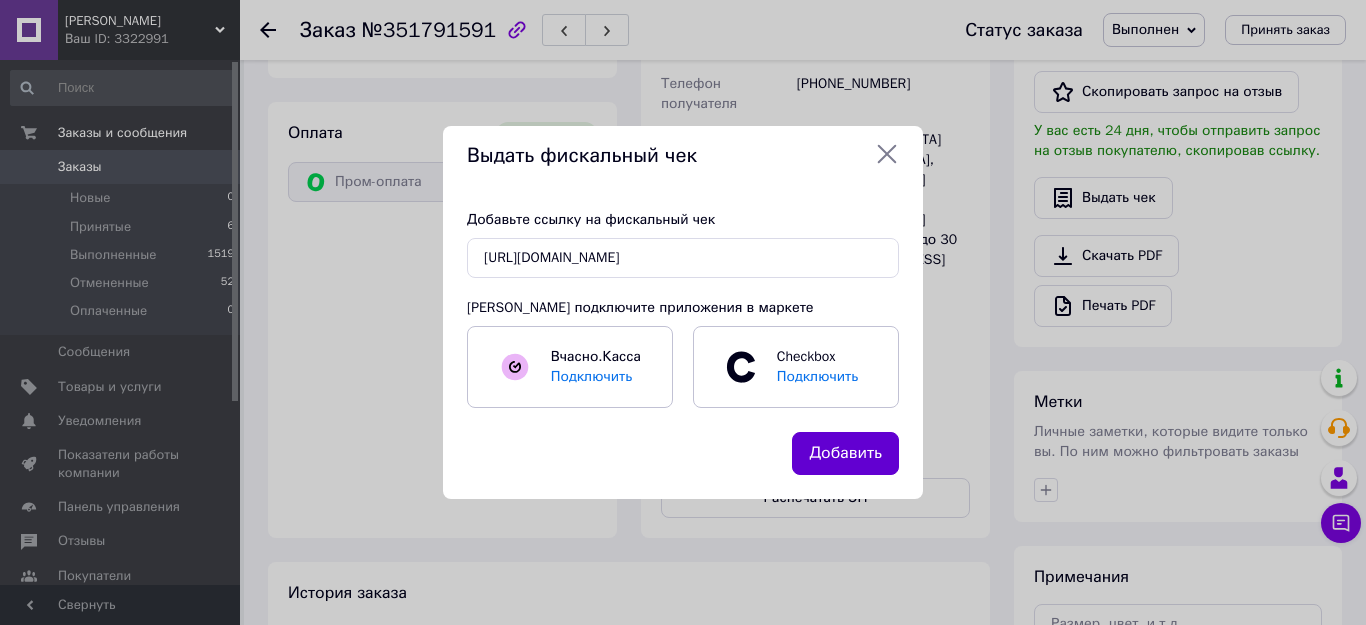 click on "Добавить" at bounding box center (845, 453) 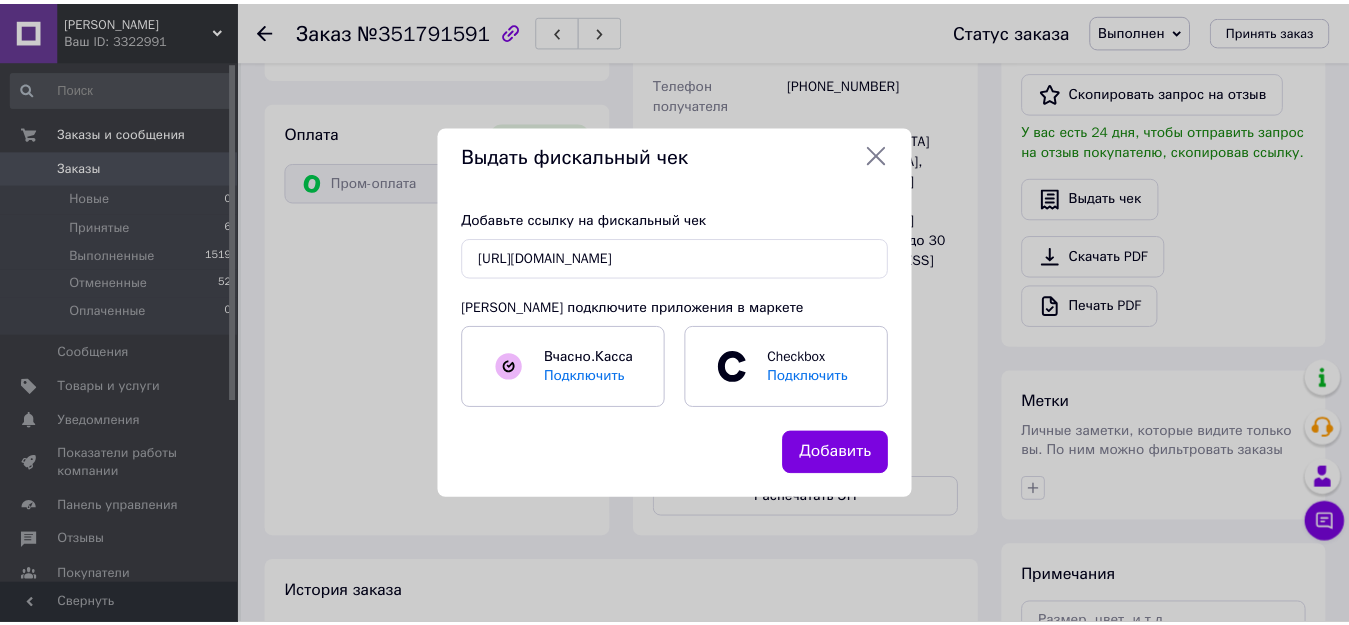 scroll, scrollTop: 0, scrollLeft: 0, axis: both 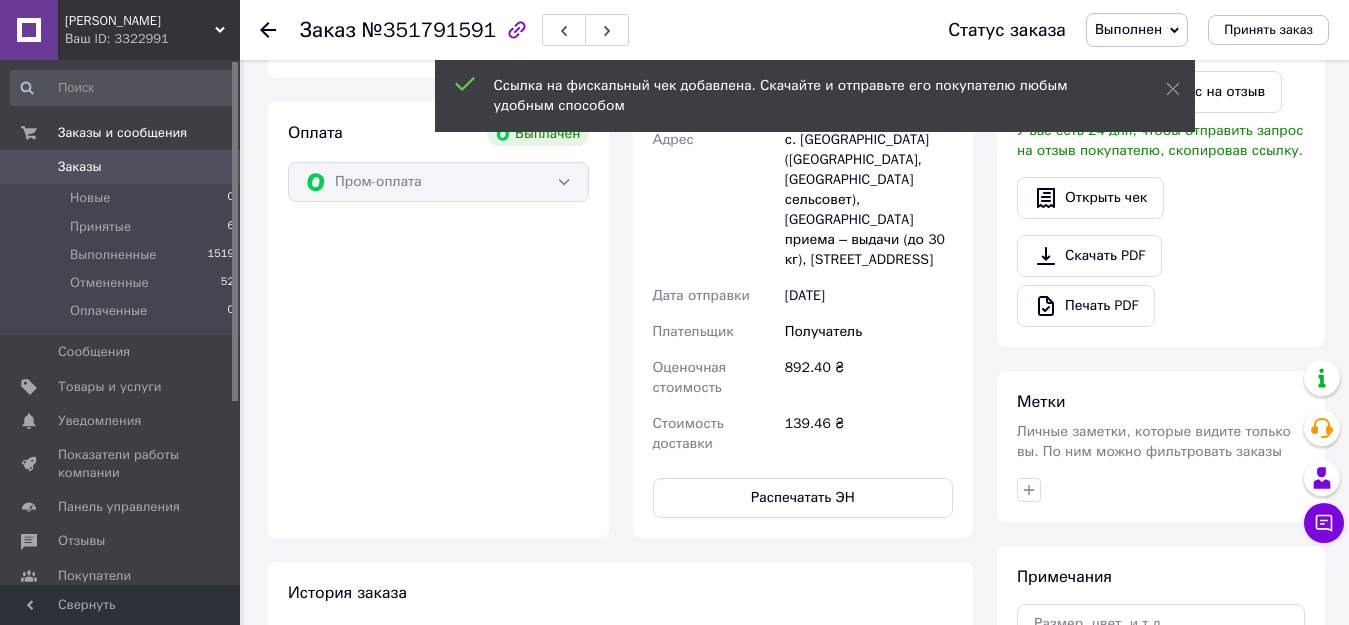 click on "Заказы" at bounding box center [80, 167] 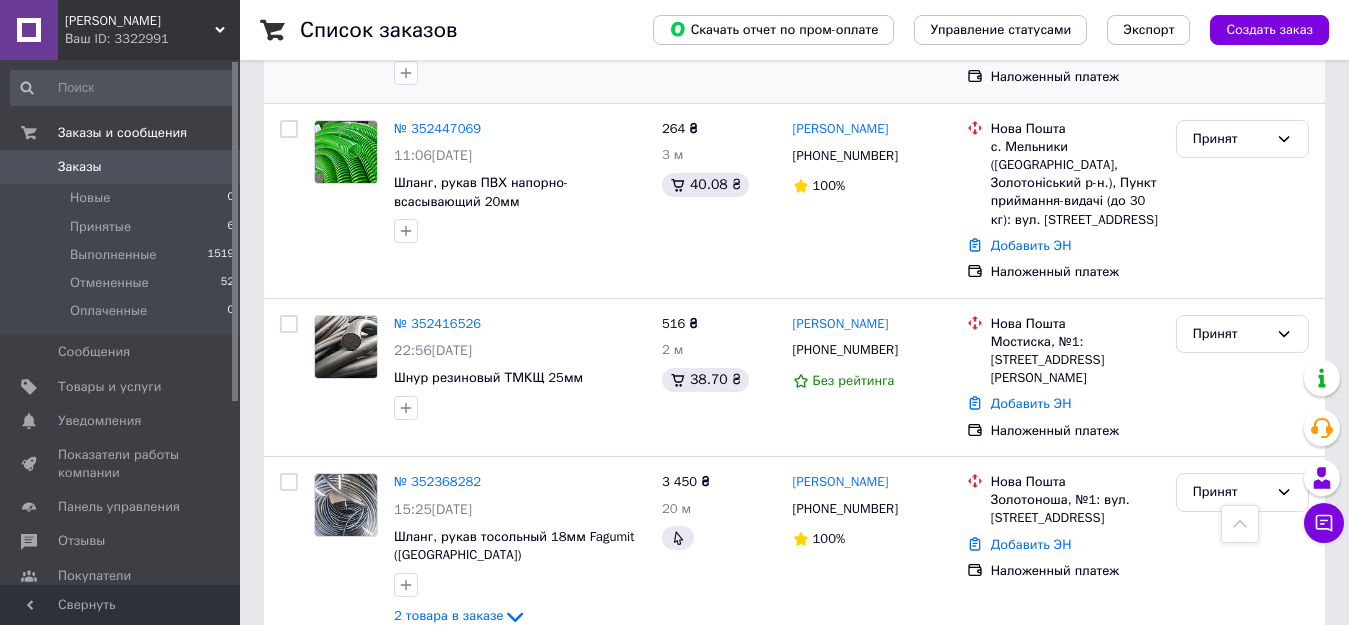 scroll, scrollTop: 535, scrollLeft: 0, axis: vertical 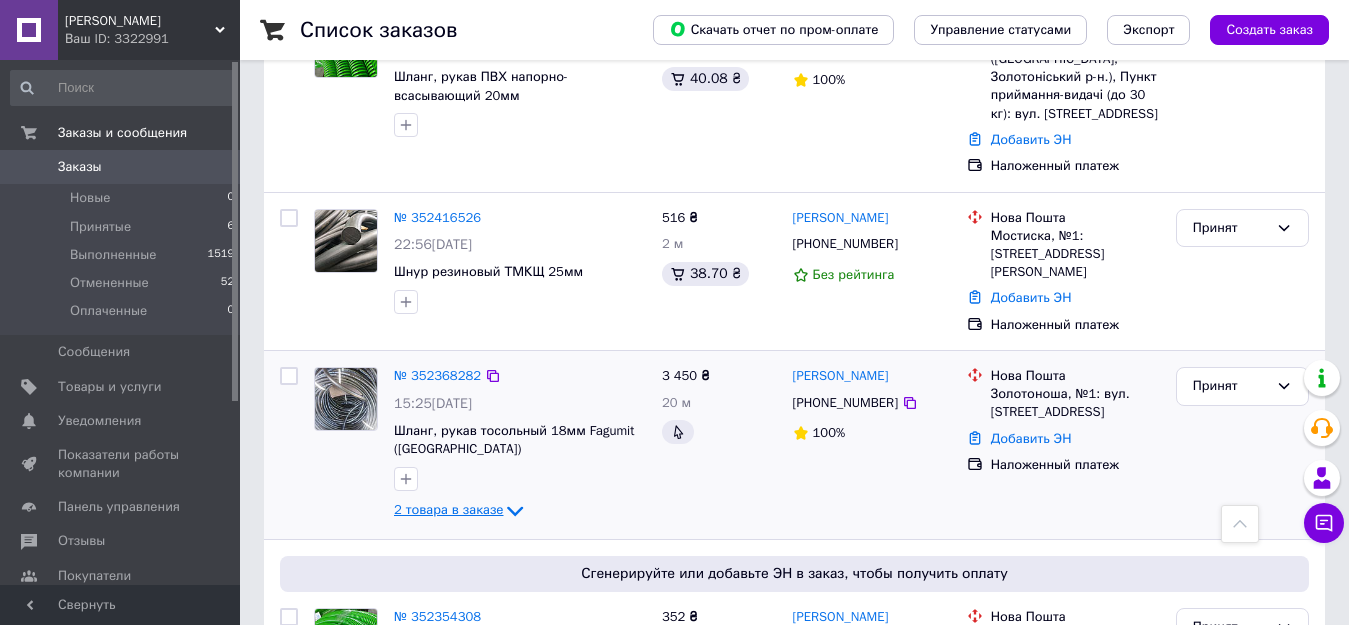 click 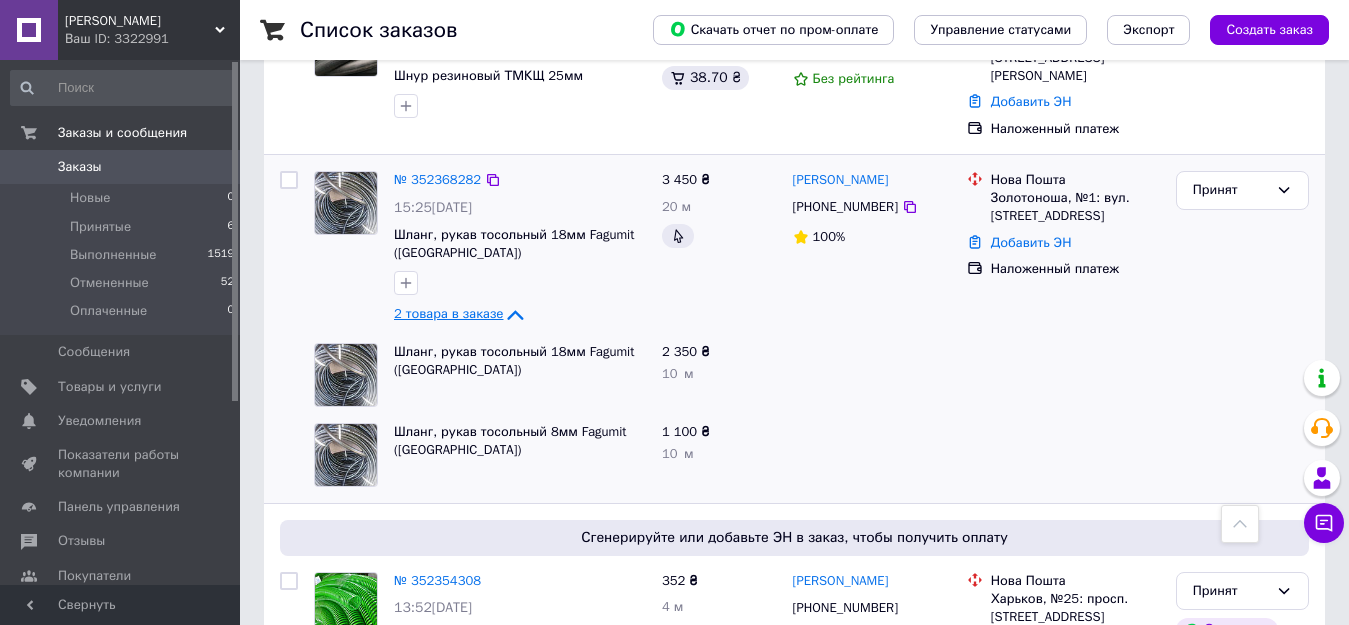 scroll, scrollTop: 735, scrollLeft: 0, axis: vertical 